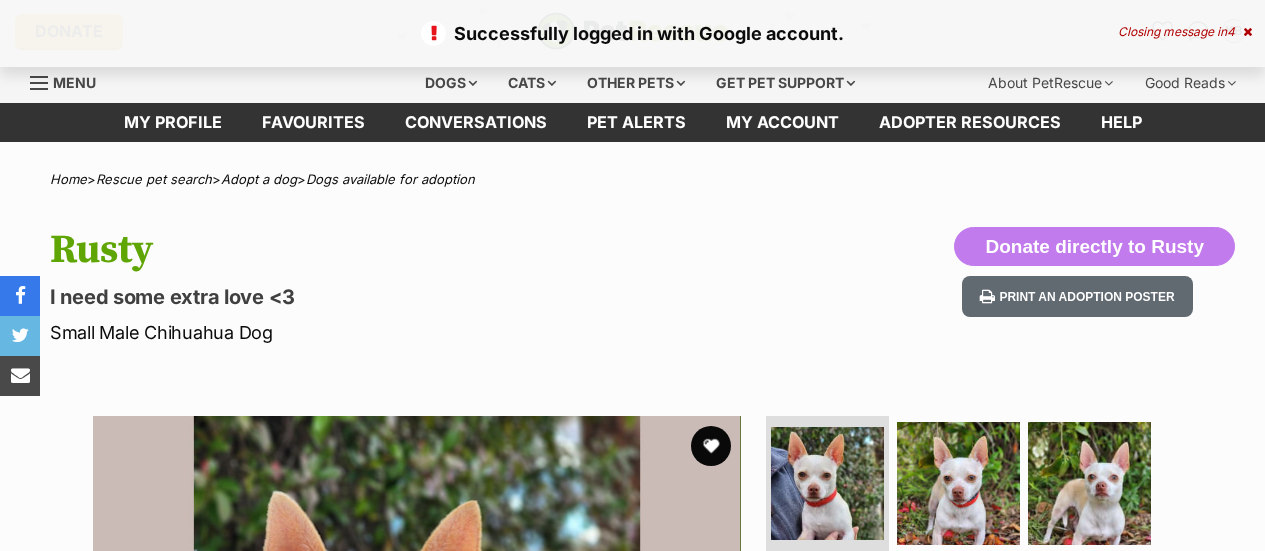 scroll, scrollTop: 0, scrollLeft: 0, axis: both 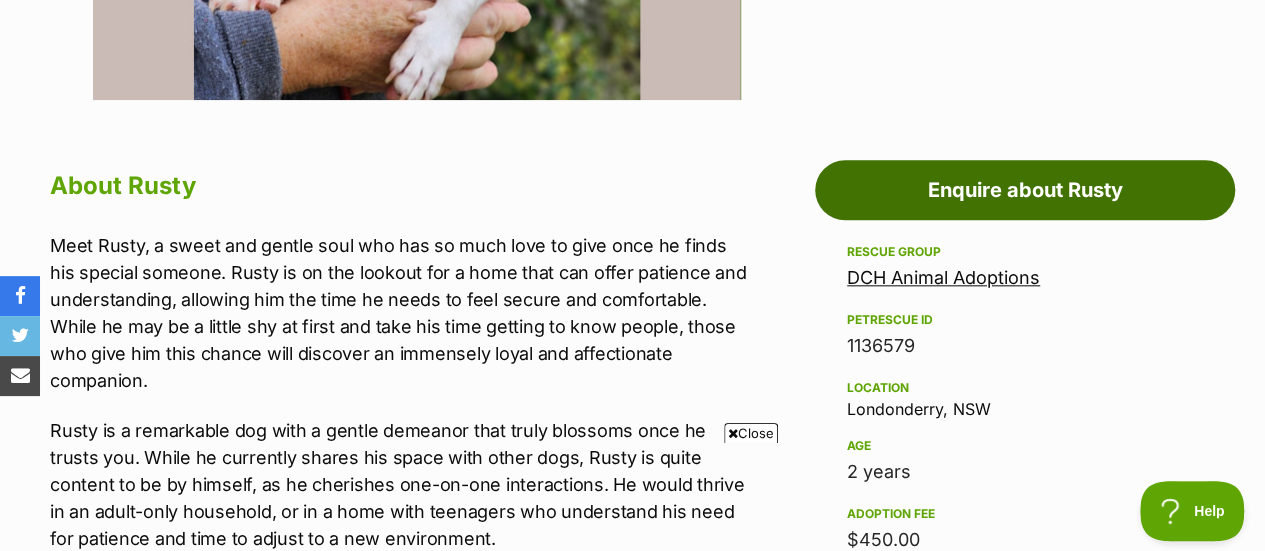 click on "Enquire about Rusty" at bounding box center (1025, 190) 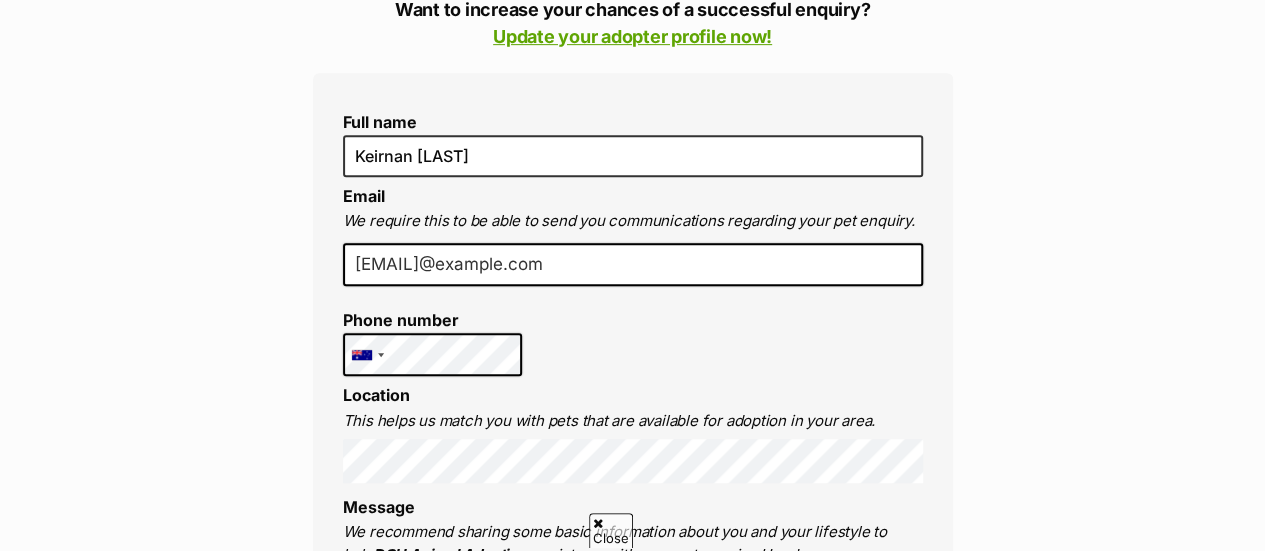 scroll, scrollTop: 482, scrollLeft: 0, axis: vertical 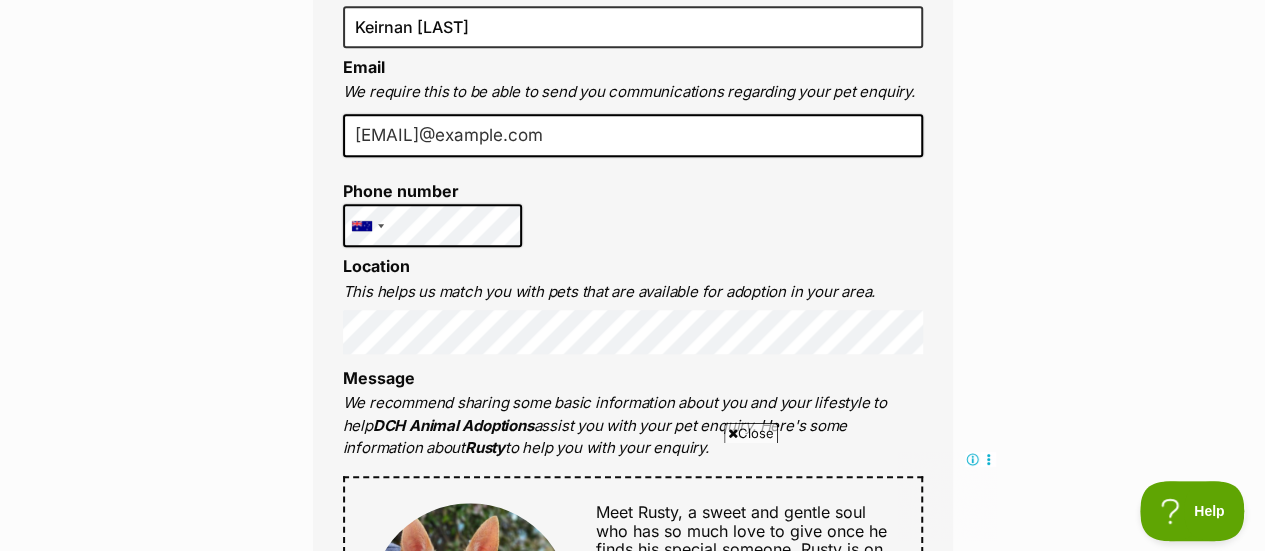 drag, startPoint x: 1279, startPoint y: 149, endPoint x: 1270, endPoint y: 127, distance: 23.769728 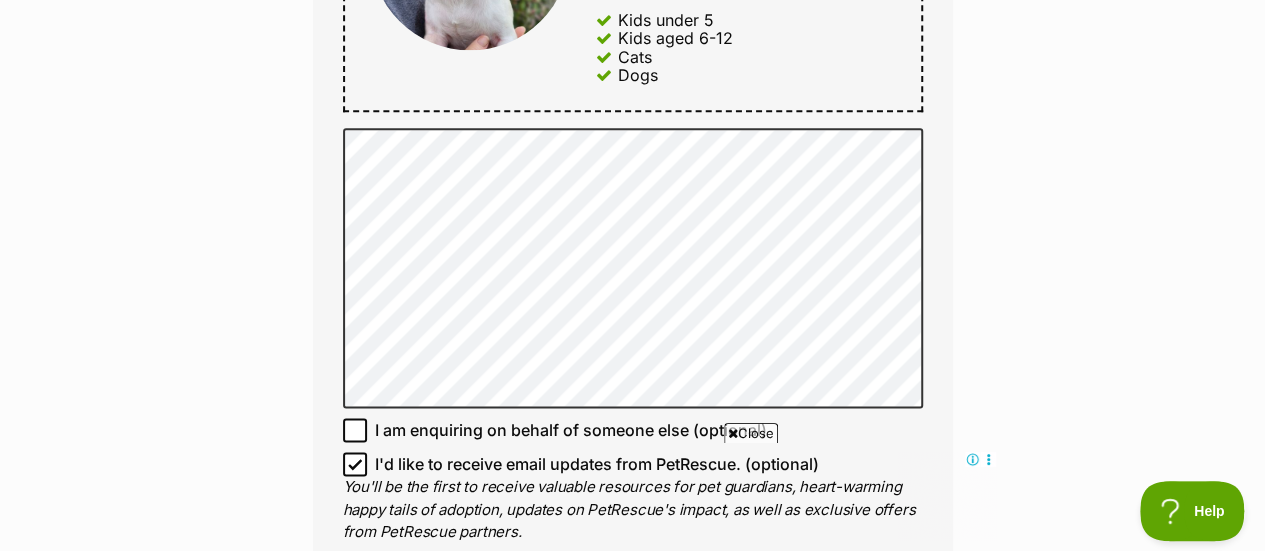 scroll, scrollTop: 1312, scrollLeft: 0, axis: vertical 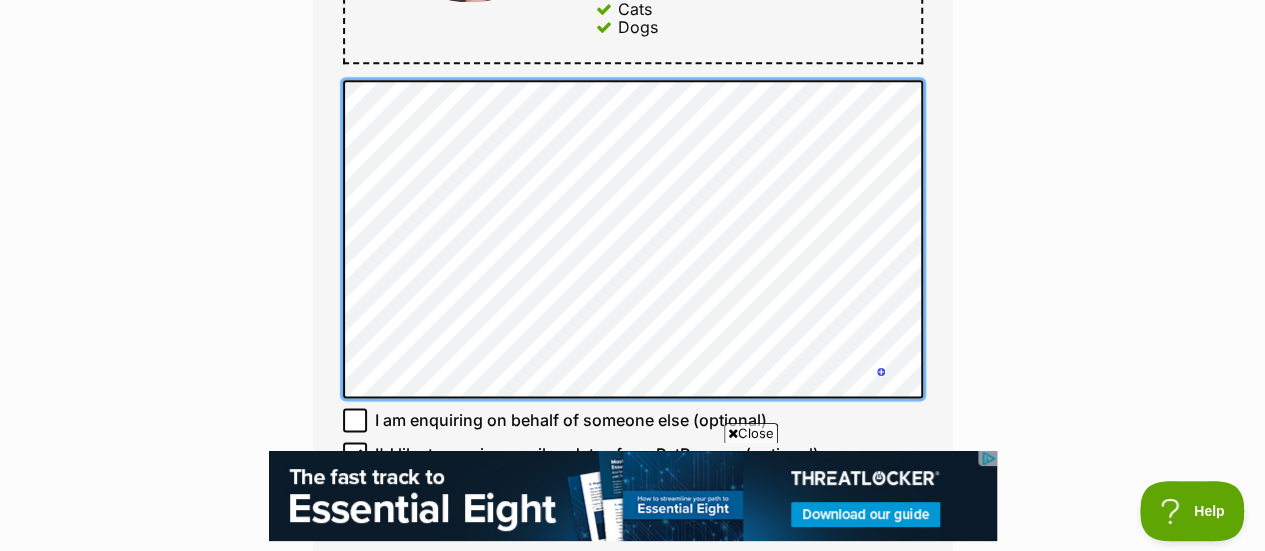 click on "Full name Keirnan Brown
Email
We require this to be able to send you communications regarding your pet enquiry.
keirnanebrown@gmail.com
Phone number United States +1 United Kingdom +44 Afghanistan (‫افغانستان‬‎) +93 Albania (Shqipëri) +355 Algeria (‫الجزائر‬‎) +213 American Samoa +1684 Andorra +376 Angola +244 Anguilla +1264 Antigua and Barbuda +1268 Argentina +54 Armenia (Հայաստան) +374 Aruba +297 Australia +61 Austria (Österreich) +43 Azerbaijan (Azərbaycan) +994 Bahamas +1242 Bahrain (‫البحرين‬‎) +973 Bangladesh (বাংলাদেশ) +880 Barbados +1246 Belarus (Беларусь) +375 Belgium (België) +32 Belize +501 Benin (Bénin) +229 Bermuda +1441 Bhutan (འབྲུག) +975 Bolivia +591 Bosnia and Herzegovina (Босна и Херцеговина) +387 Botswana +267 Brazil (Brasil) +55 British Indian Ocean Territory +246 British Virgin Islands +1284 Brunei +673 Bulgaria (България) +359 Burkina Faso +226 +257 +855" at bounding box center [633, -85] 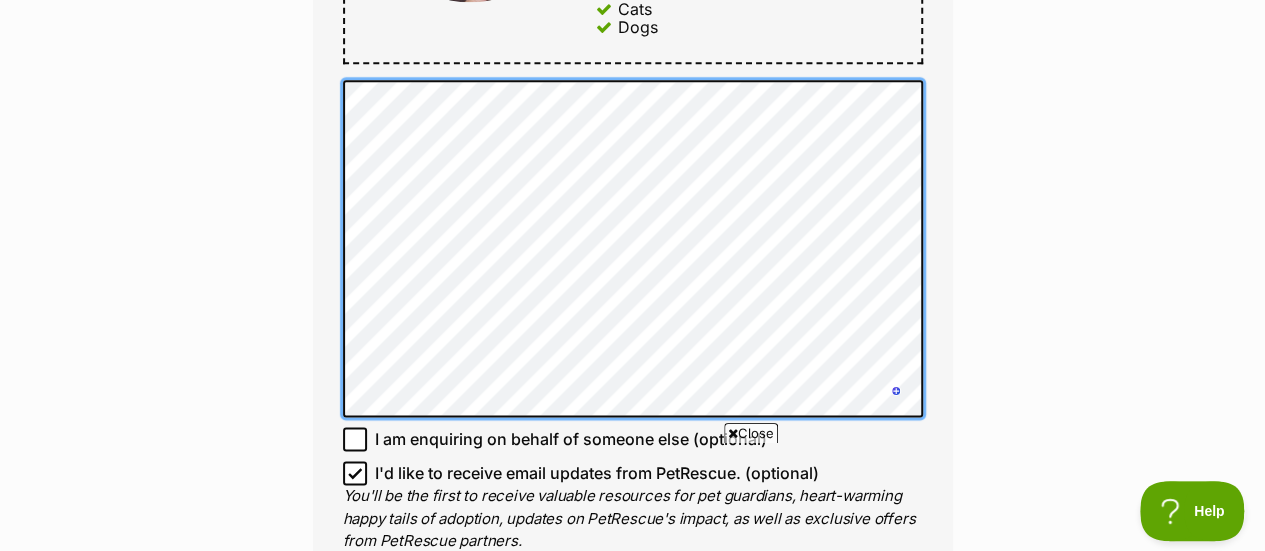 scroll, scrollTop: 0, scrollLeft: 0, axis: both 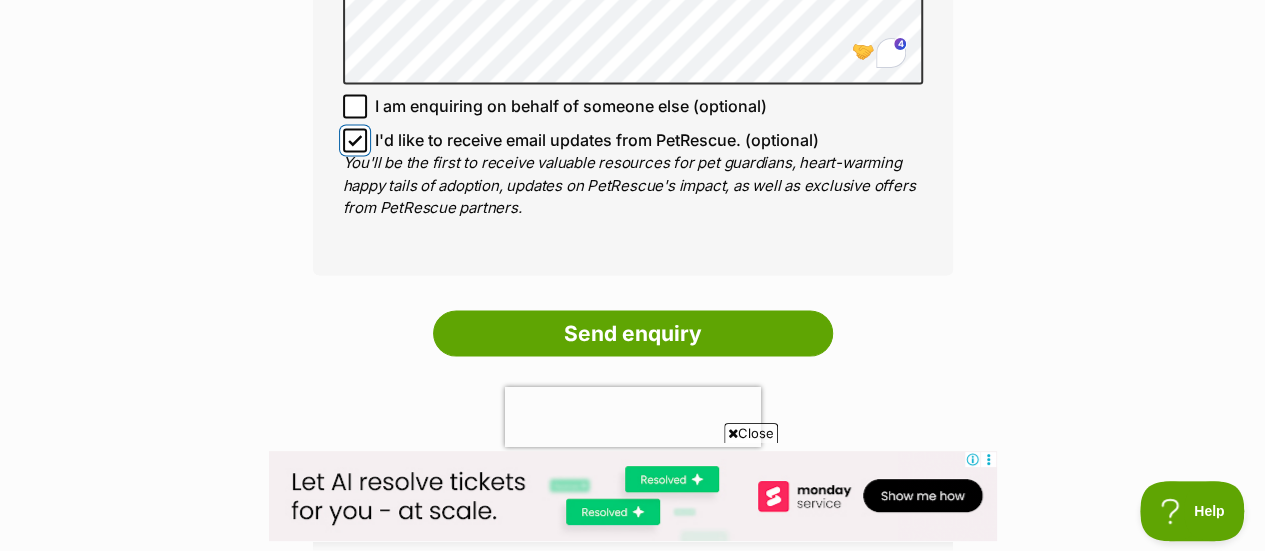 click on "I'd like to receive email updates from PetRescue. (optional)" at bounding box center [355, 140] 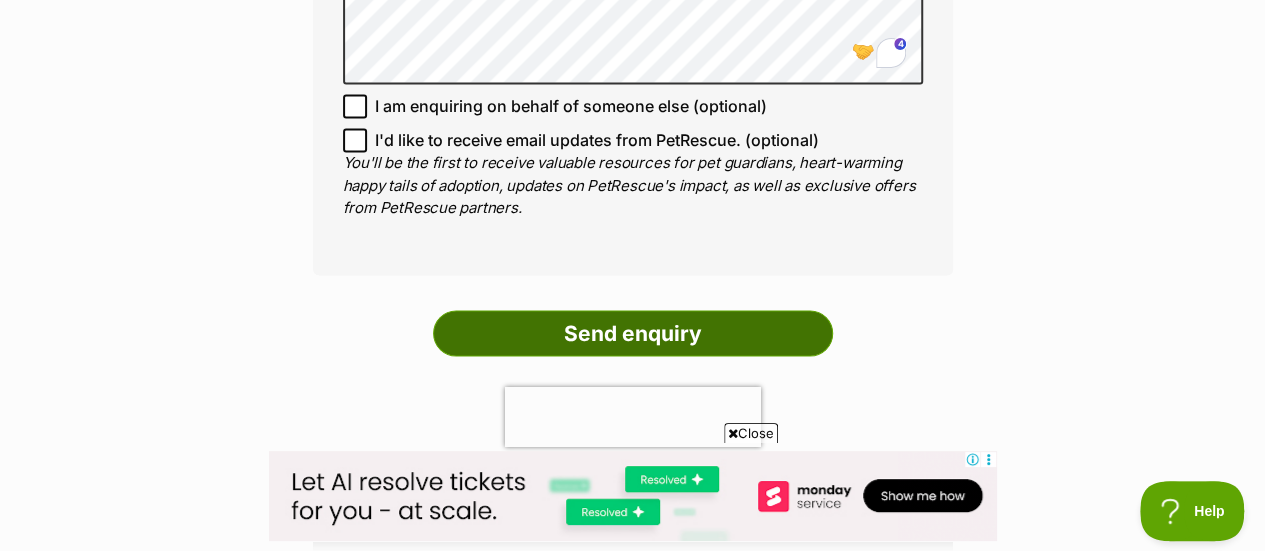 click on "Send enquiry" at bounding box center [633, 333] 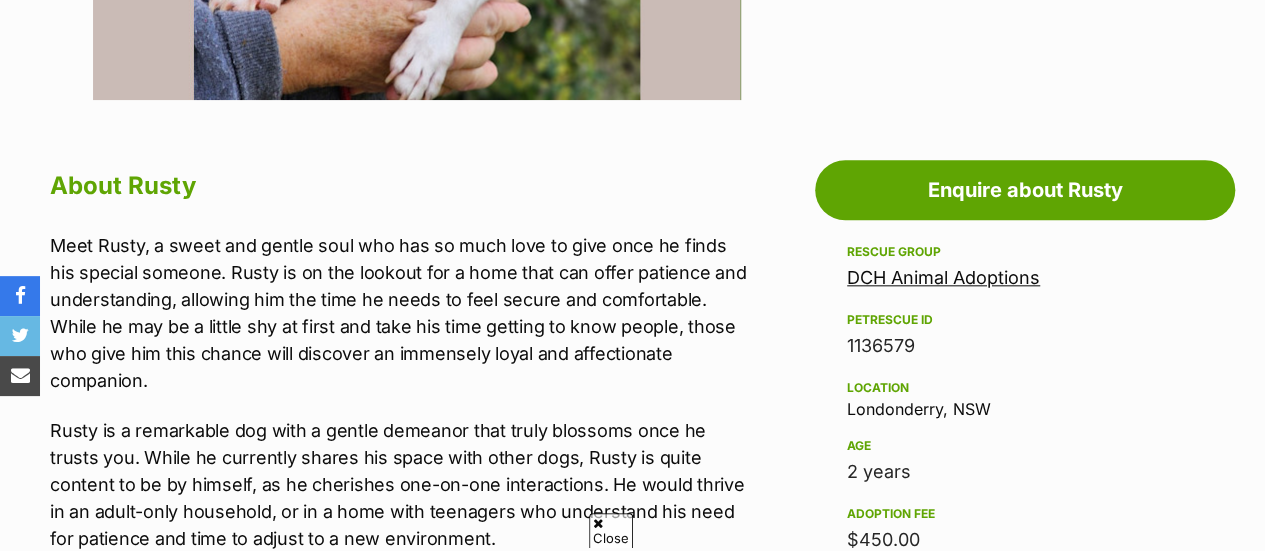 scroll, scrollTop: 964, scrollLeft: 0, axis: vertical 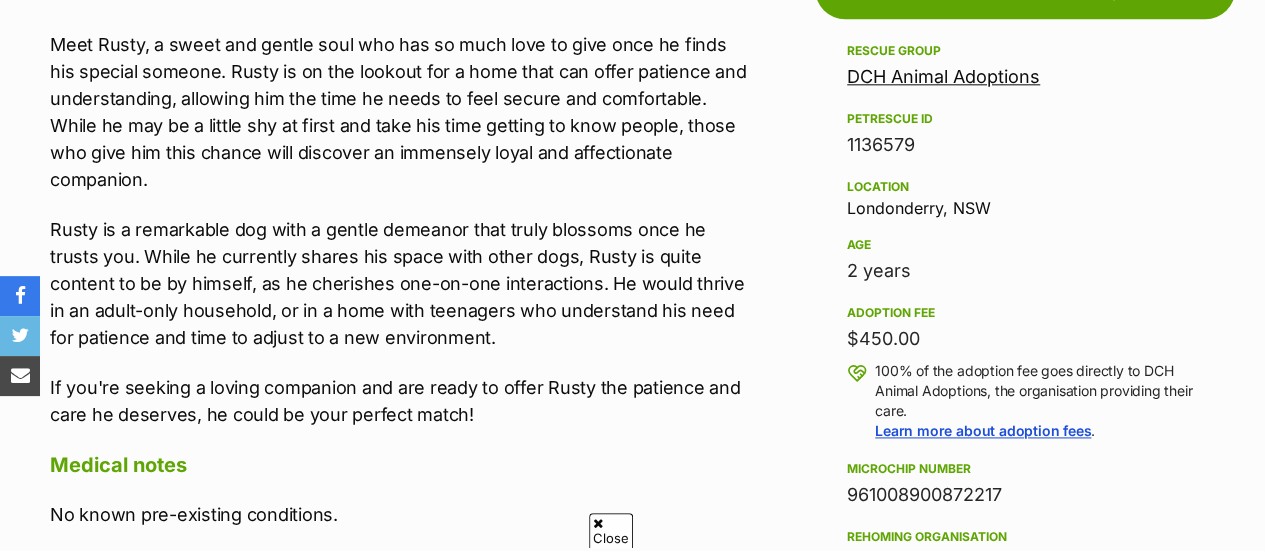 click on "Skip to main content
Log in to favourite this pet
Log in
Or sign up
Search PetRescue
Search for a pet, rescue group or article
Please select PetRescue ID
Pet name
Group
Article
Go
E.g. enter a pet's id into the search.
E.g. enter a pet's name into the search.
E.g. enter a rescue groups's name.
E.g. enter in a keyword to find an article.
Want to remove this pet?
The ‘Removed’ status should only be selected when a pet has been euthanased or died of natural causes whilst in care, or when a pet has been transferred to another rescue organisation.
Learn more about the different pet profile statuses.
Do you still wish to mark this pet as ‘Removed’?
Yes
No
Your pet has been marked as adopted
Another successful adoption - amazing work DCH Animal Adoptions!
Your pets have been marked as adopted" at bounding box center [632, 861] 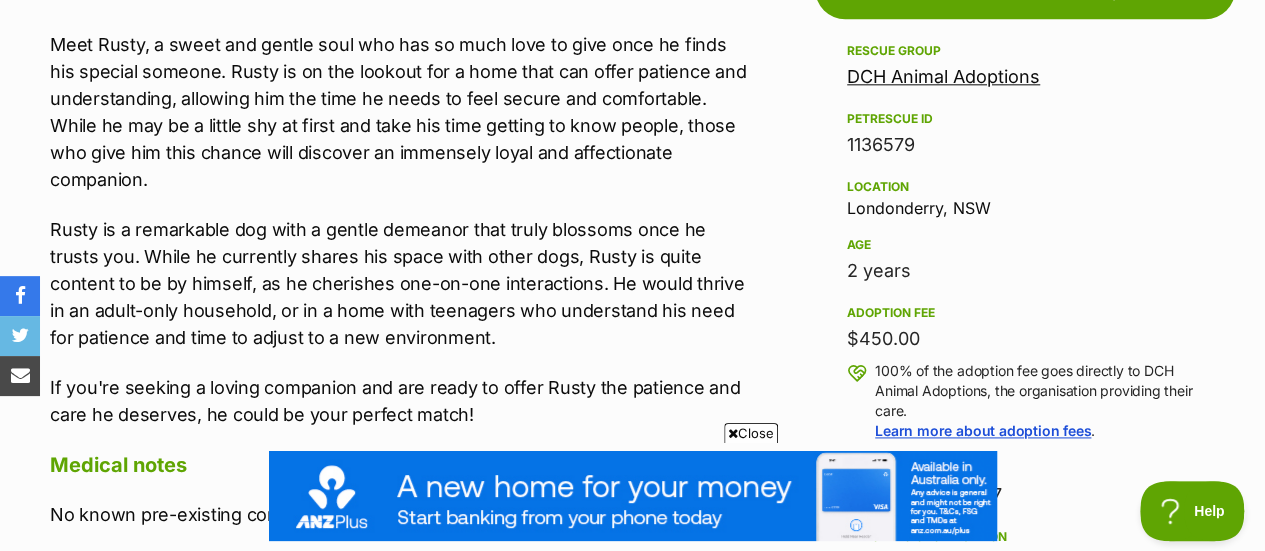 scroll, scrollTop: 0, scrollLeft: 0, axis: both 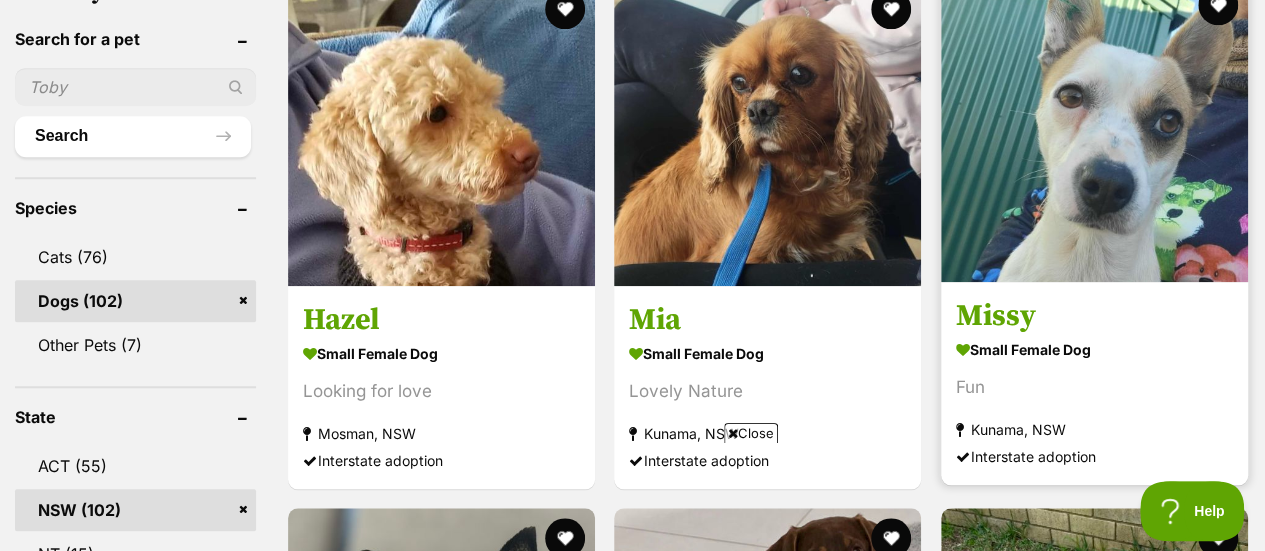click on "small female Dog" at bounding box center [1094, 349] 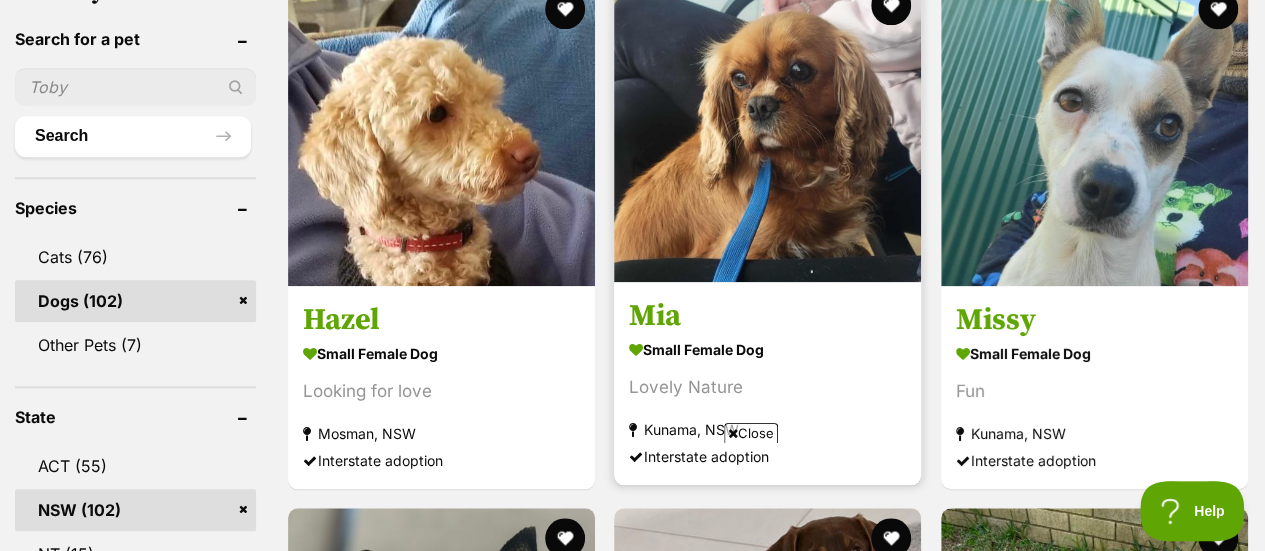 click at bounding box center [767, 128] 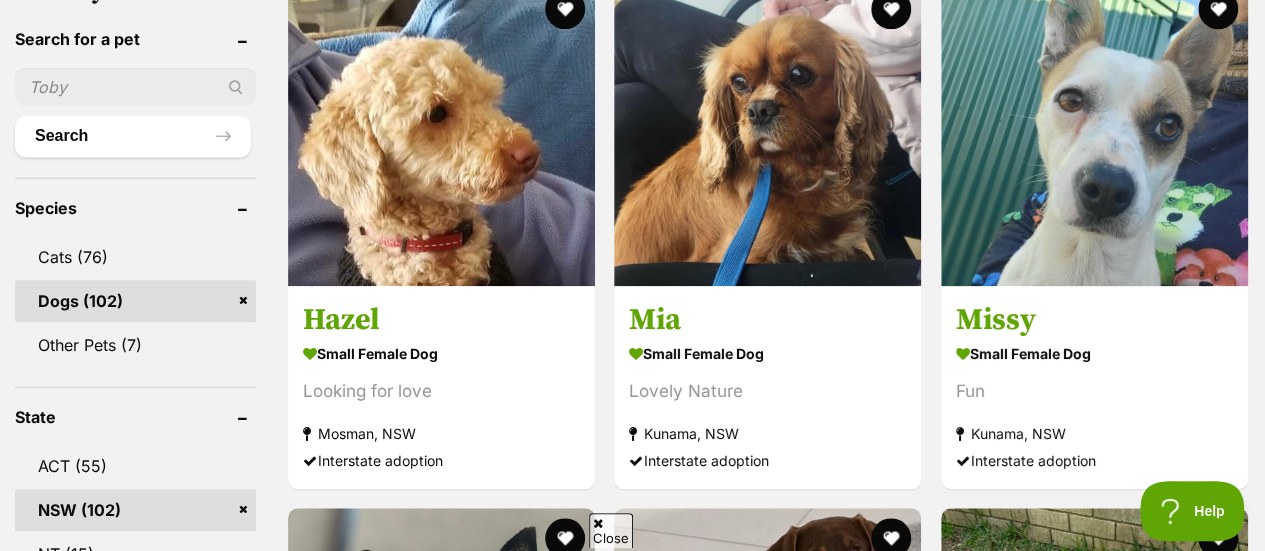 scroll, scrollTop: 1204, scrollLeft: 0, axis: vertical 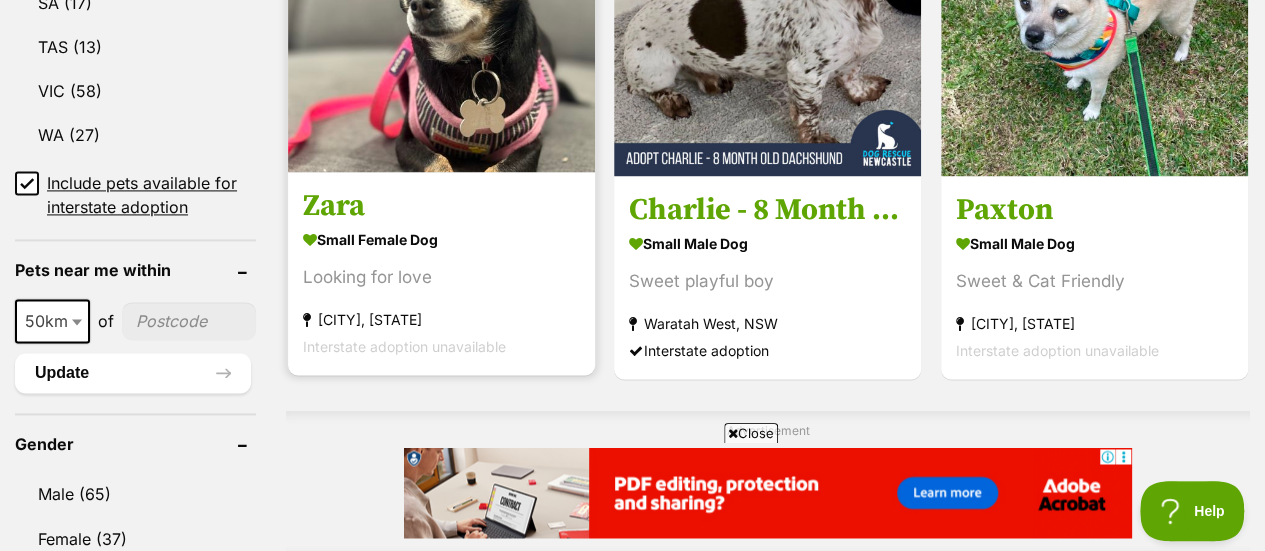 click on "Zara" at bounding box center [441, 206] 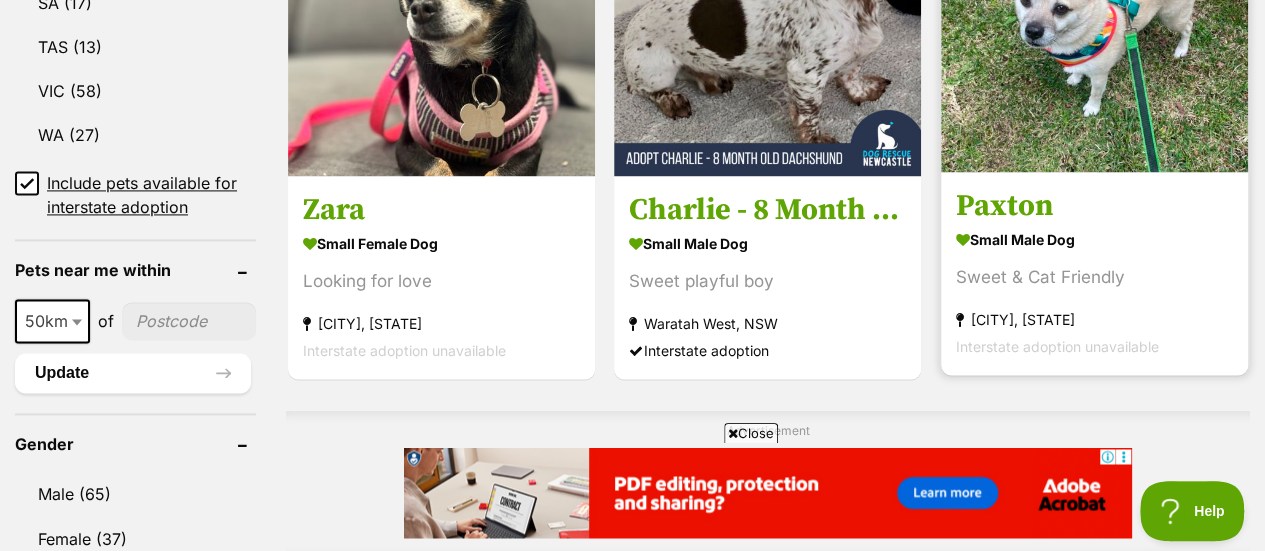 click on "Paxton
small male Dog
Sweet & Cat Friendly
Ulladulla, NSW
Interstate adoption unavailable" at bounding box center (1094, 273) 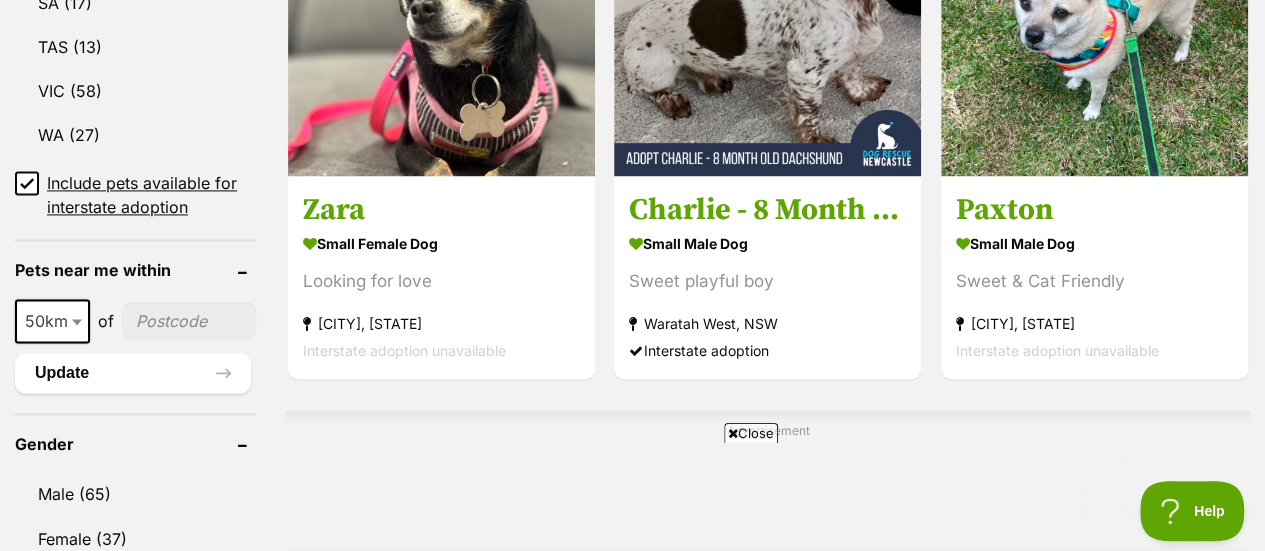 scroll, scrollTop: 0, scrollLeft: 0, axis: both 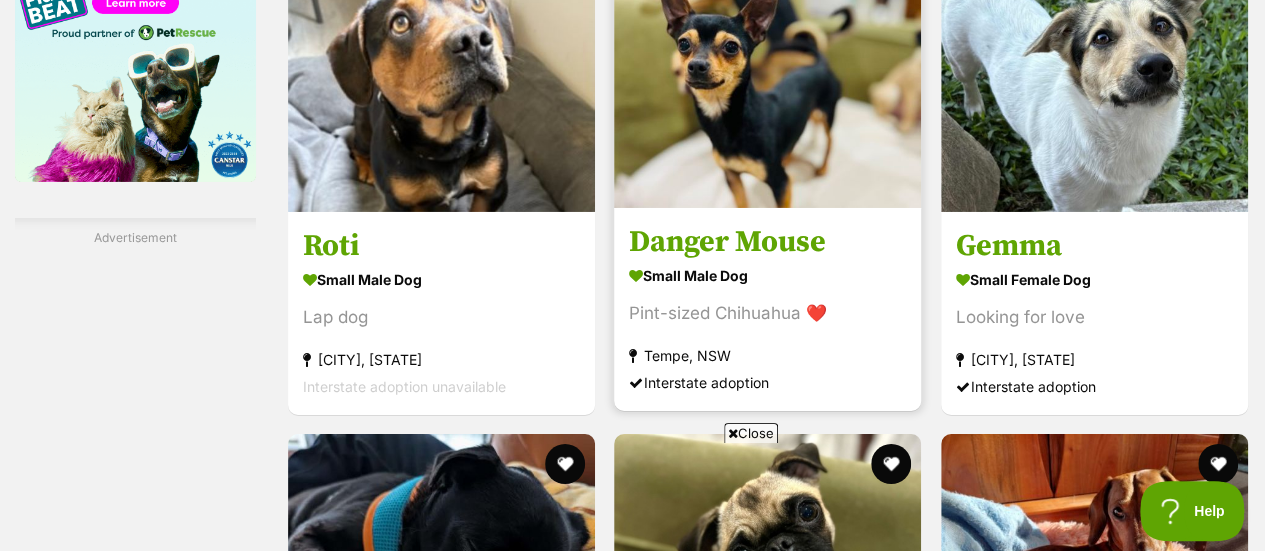 click on "Danger Mouse" at bounding box center (767, 242) 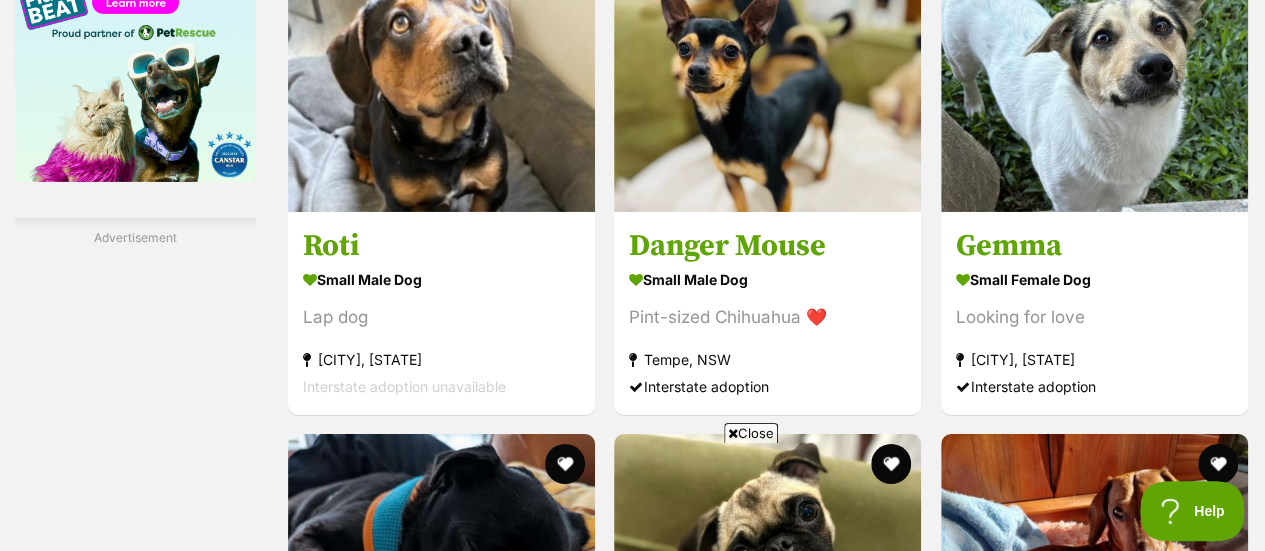 scroll, scrollTop: 0, scrollLeft: 0, axis: both 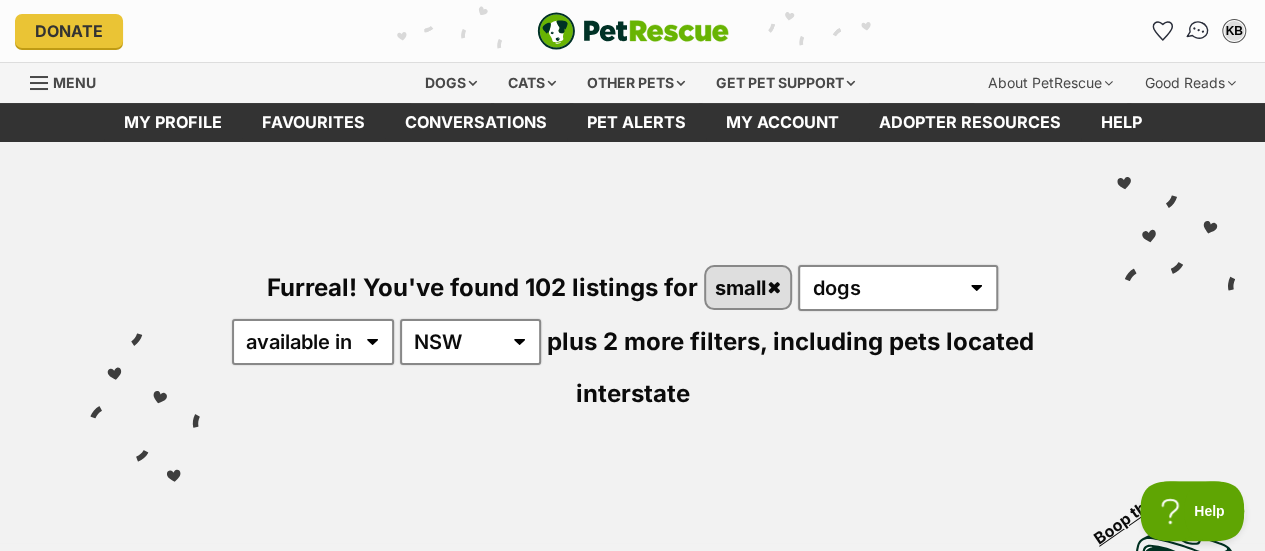 click at bounding box center [1198, 31] 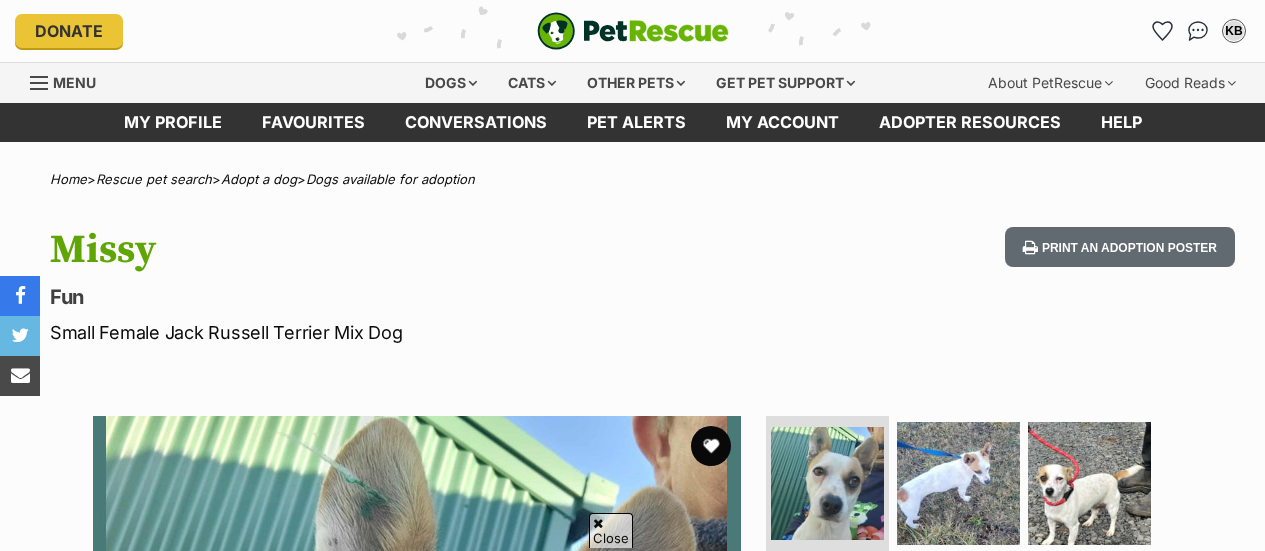 scroll, scrollTop: 964, scrollLeft: 0, axis: vertical 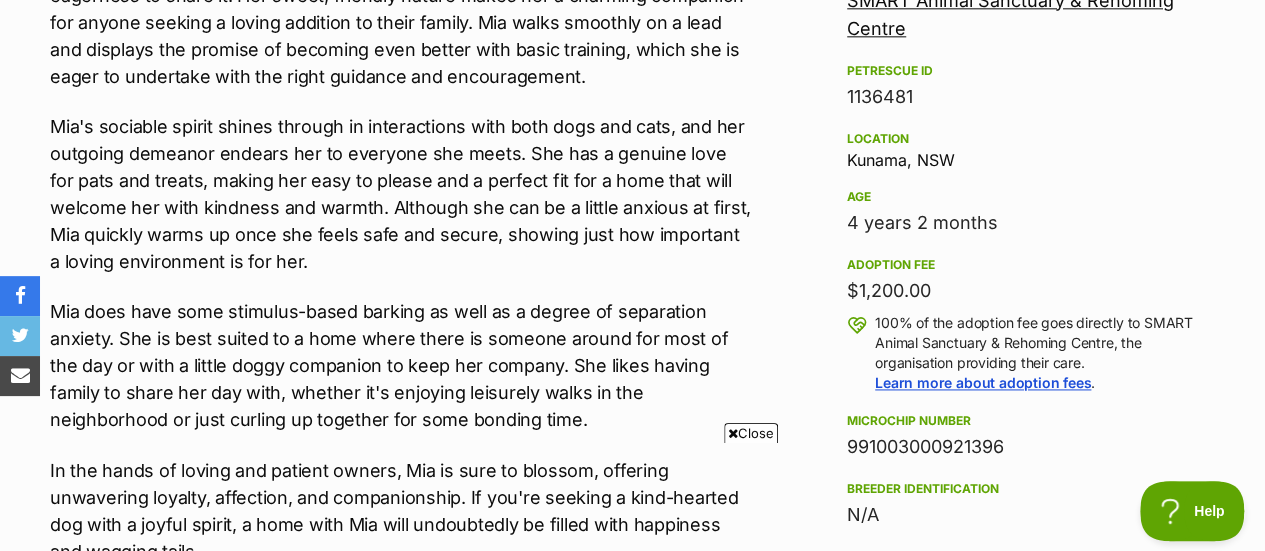 drag, startPoint x: 0, startPoint y: 0, endPoint x: 1279, endPoint y: 214, distance: 1296.7794 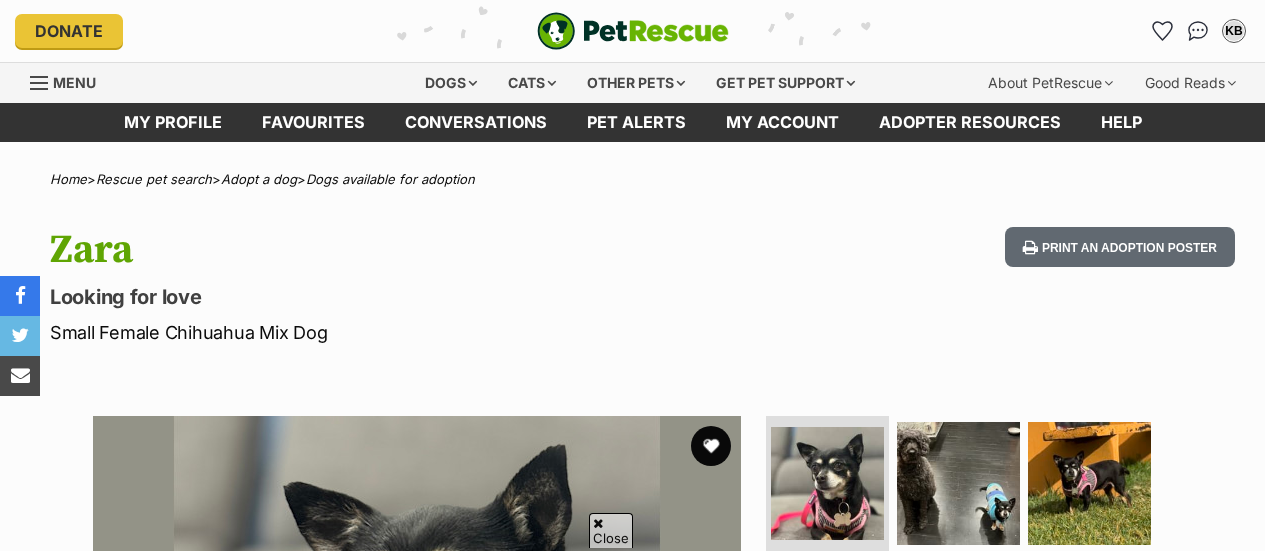 scroll, scrollTop: 1446, scrollLeft: 0, axis: vertical 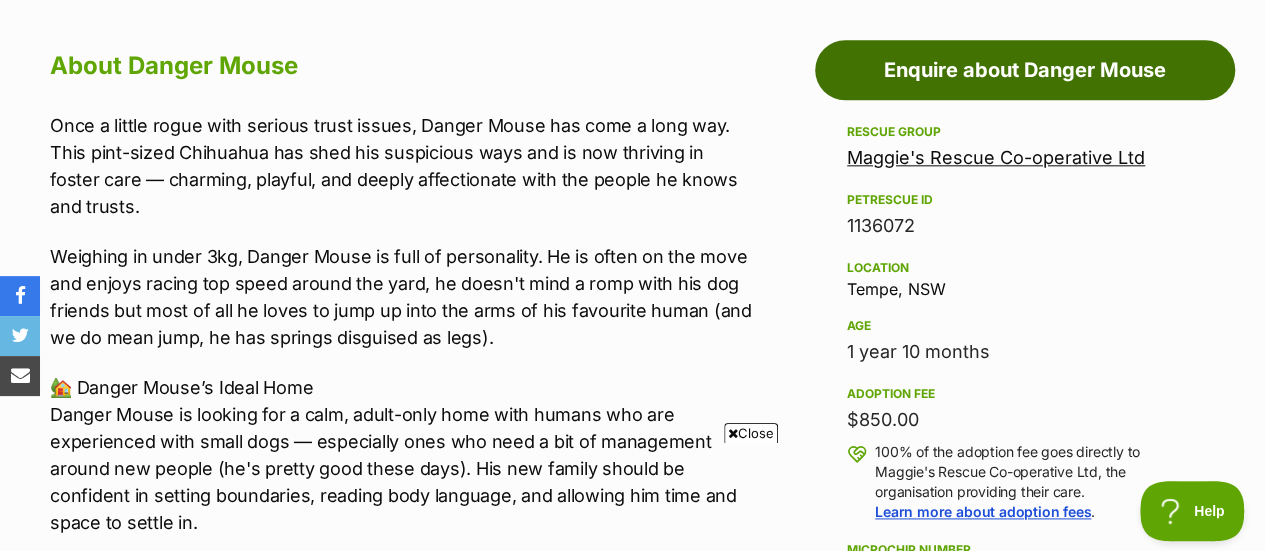 click on "Enquire about Danger Mouse" at bounding box center (1025, 70) 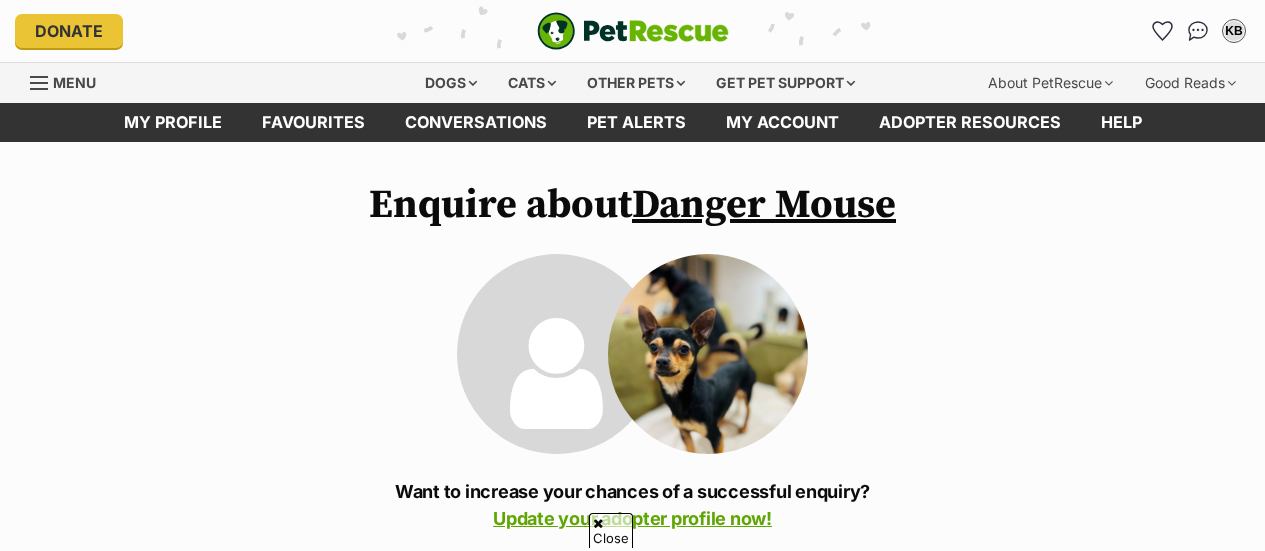 scroll, scrollTop: 1446, scrollLeft: 0, axis: vertical 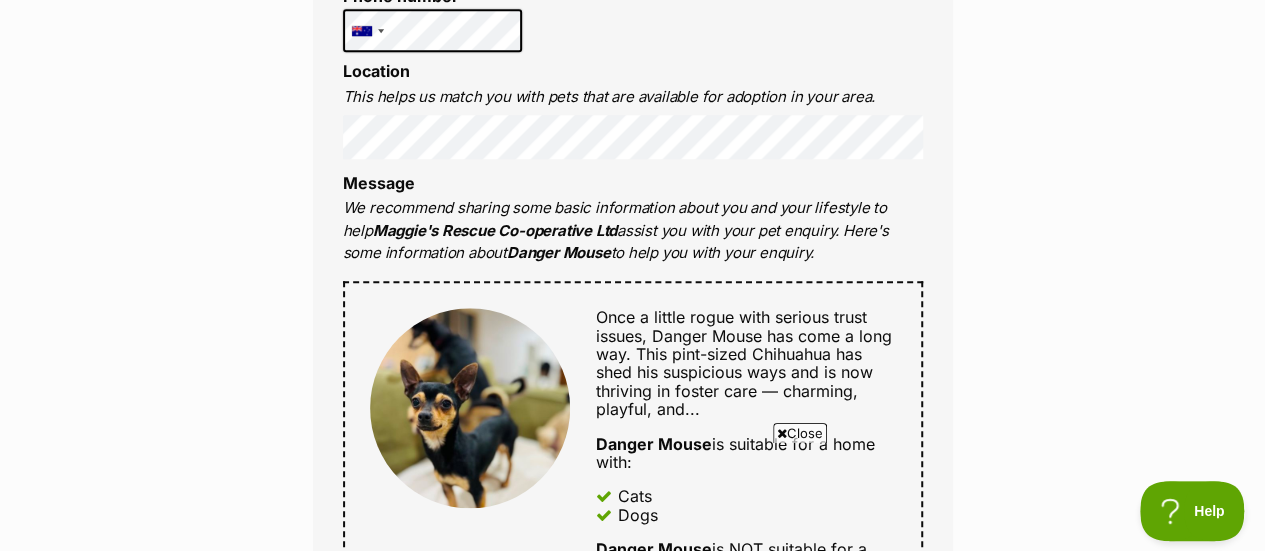 drag, startPoint x: 1279, startPoint y: 255, endPoint x: 1279, endPoint y: 169, distance: 86 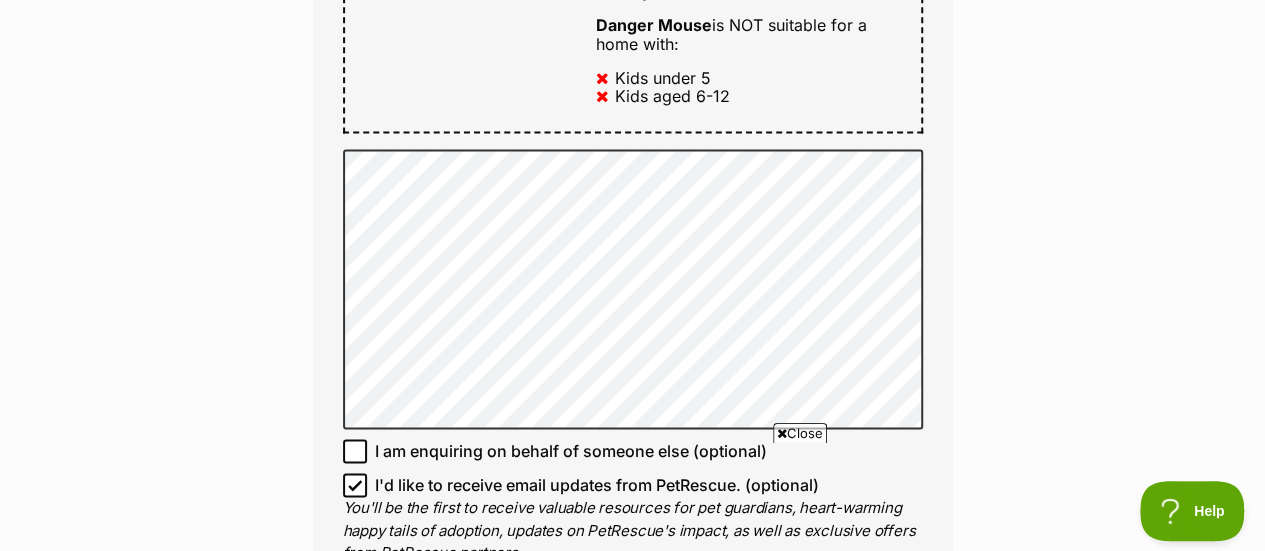 scroll, scrollTop: 1386, scrollLeft: 0, axis: vertical 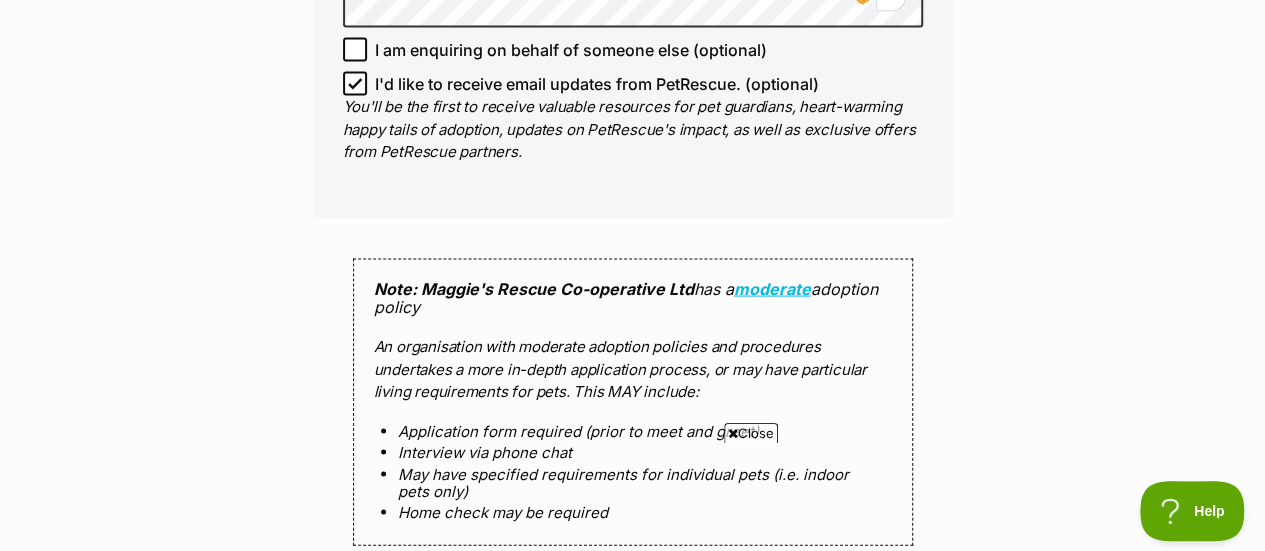 click 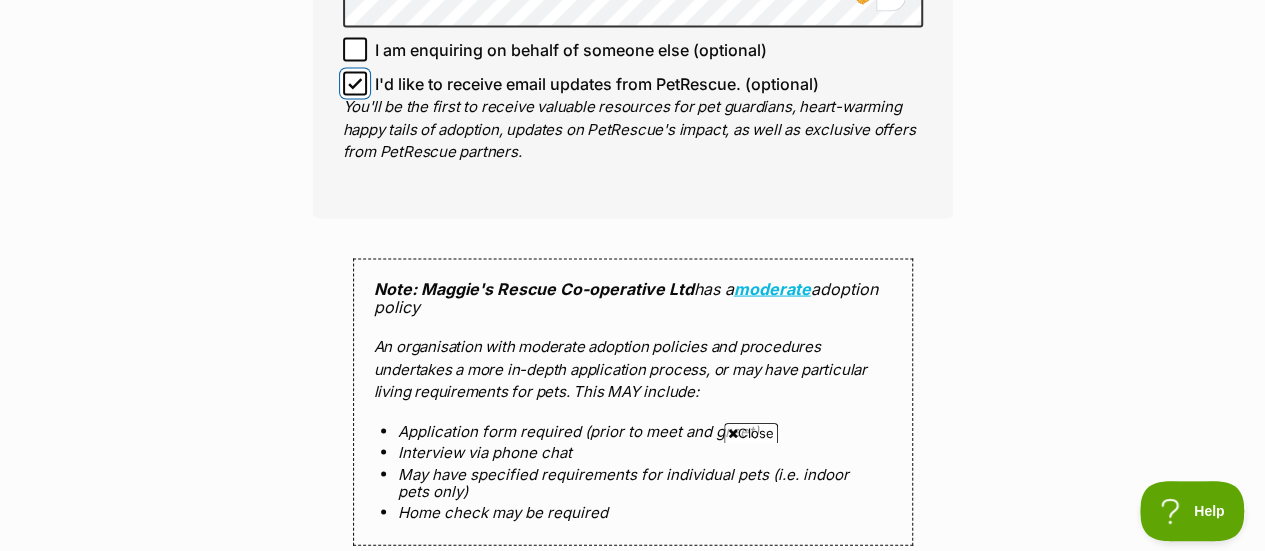 click on "I'd like to receive email updates from PetRescue. (optional)" at bounding box center [355, 83] 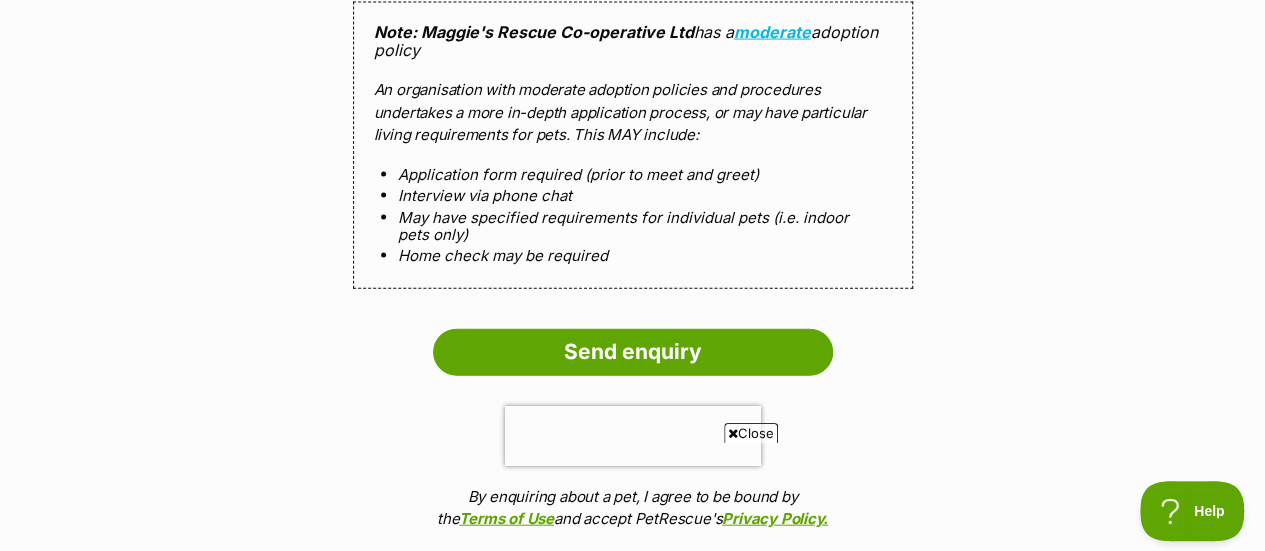 scroll, scrollTop: 2142, scrollLeft: 0, axis: vertical 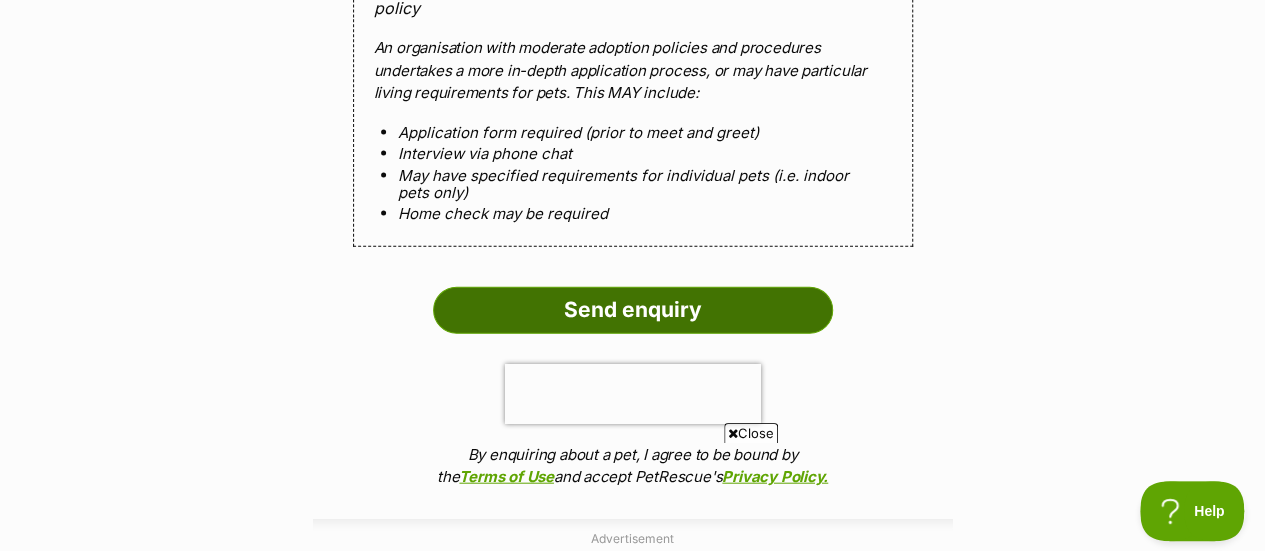 click on "Send enquiry" at bounding box center [633, 310] 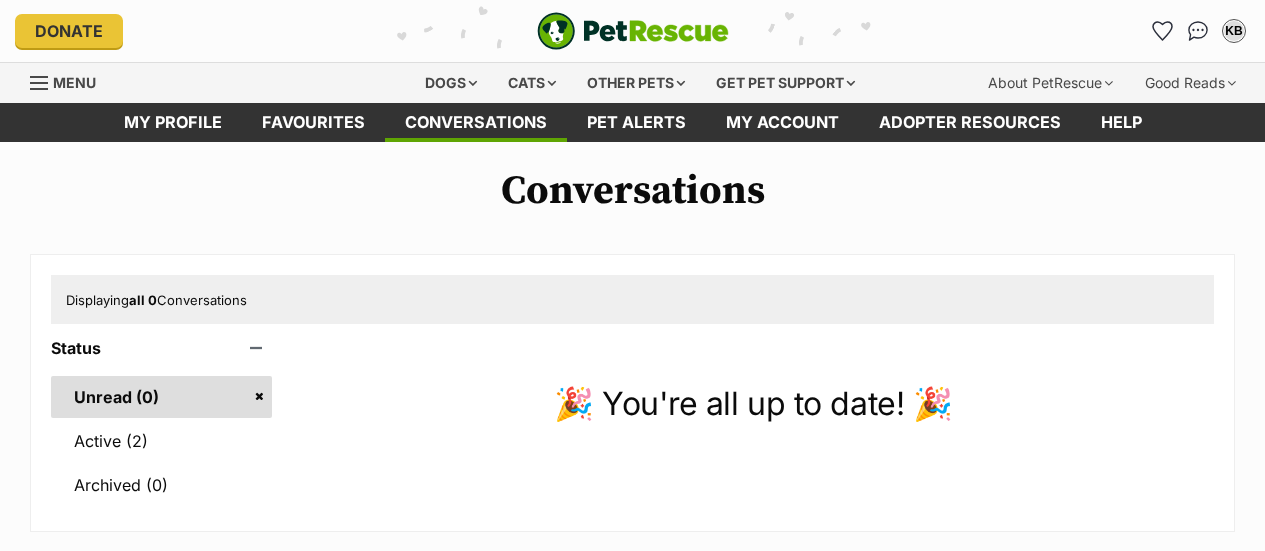 scroll, scrollTop: 0, scrollLeft: 0, axis: both 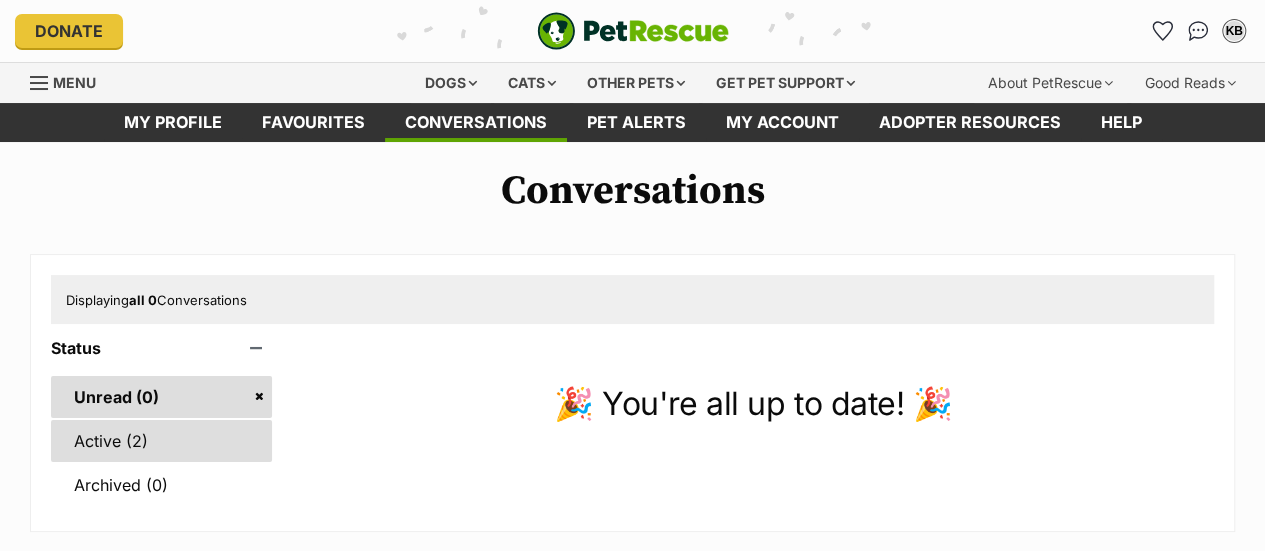 click on "Active (2)" at bounding box center [161, 441] 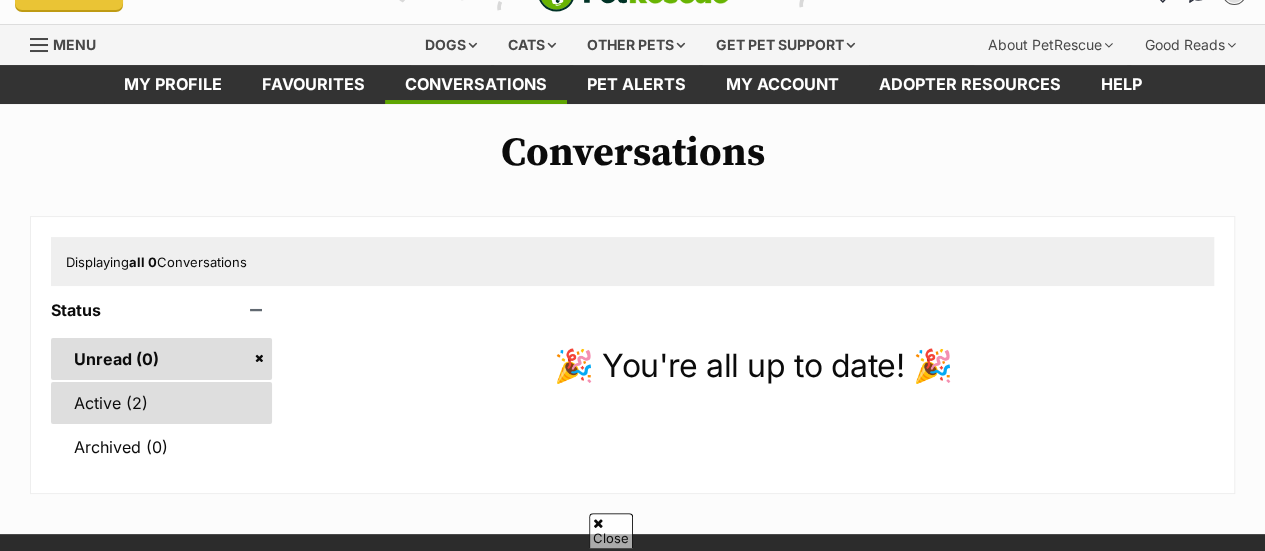 scroll, scrollTop: 80, scrollLeft: 0, axis: vertical 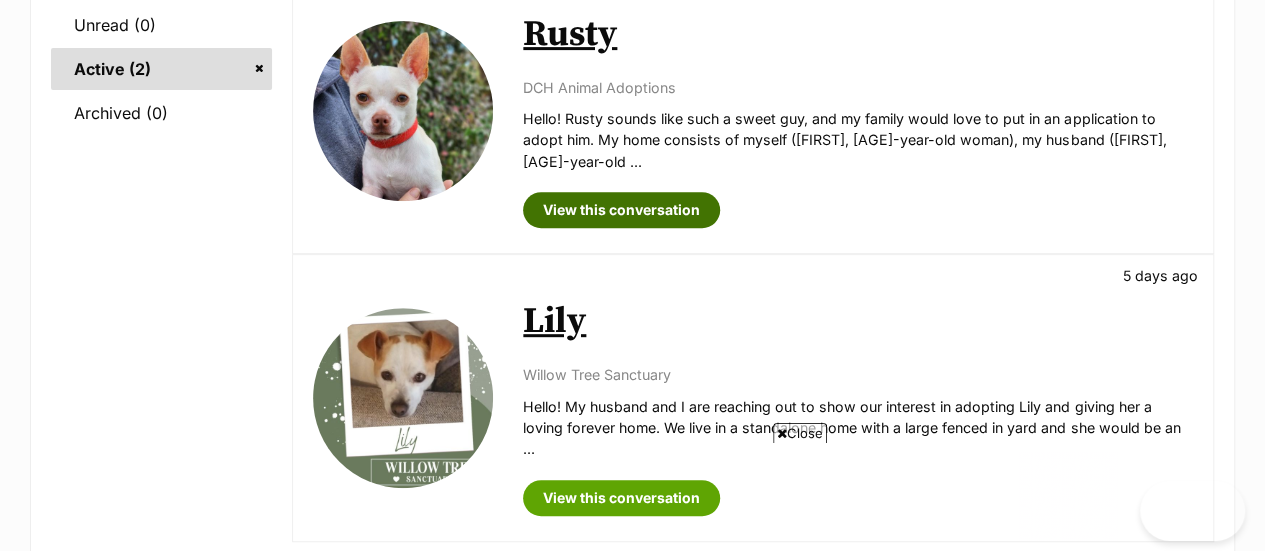 click on "View this conversation" at bounding box center [621, 210] 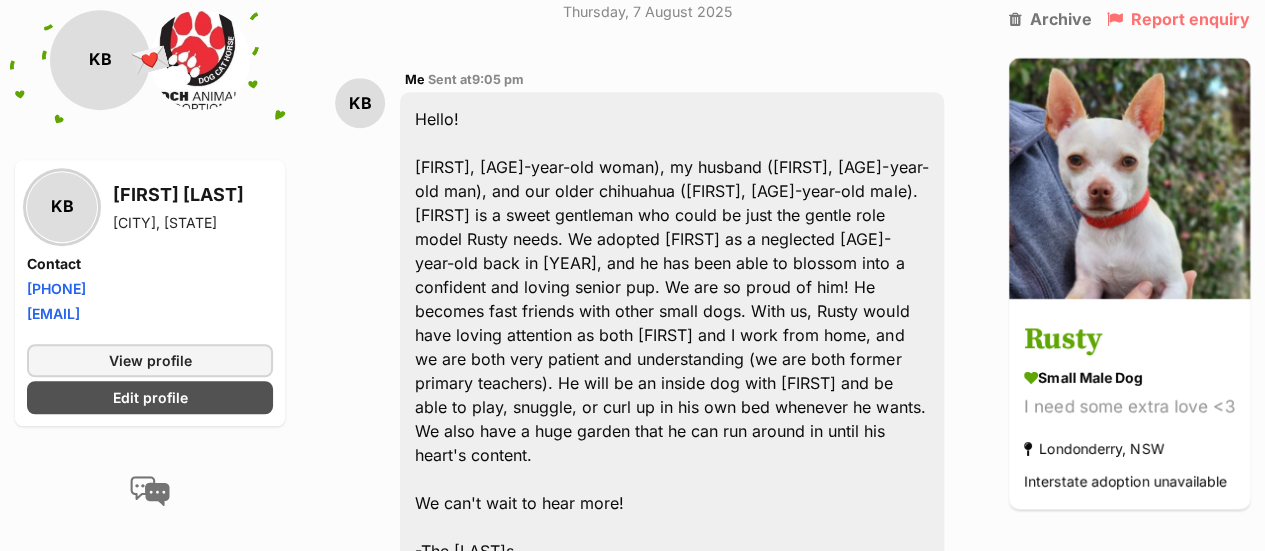 scroll, scrollTop: 0, scrollLeft: 0, axis: both 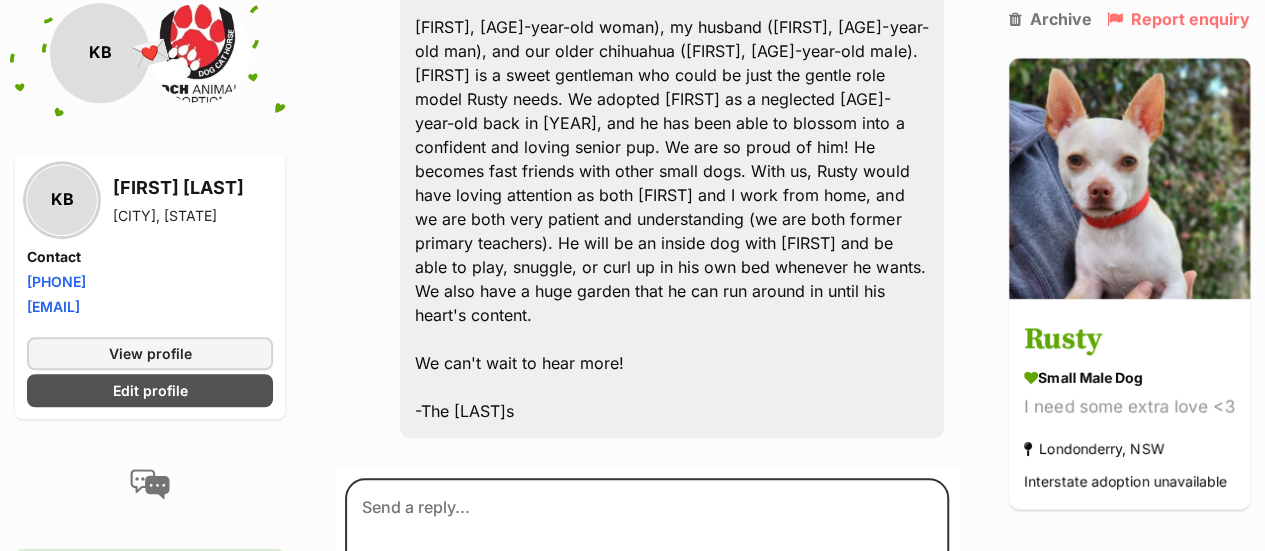 drag, startPoint x: 0, startPoint y: 0, endPoint x: 1279, endPoint y: 173, distance: 1290.6471 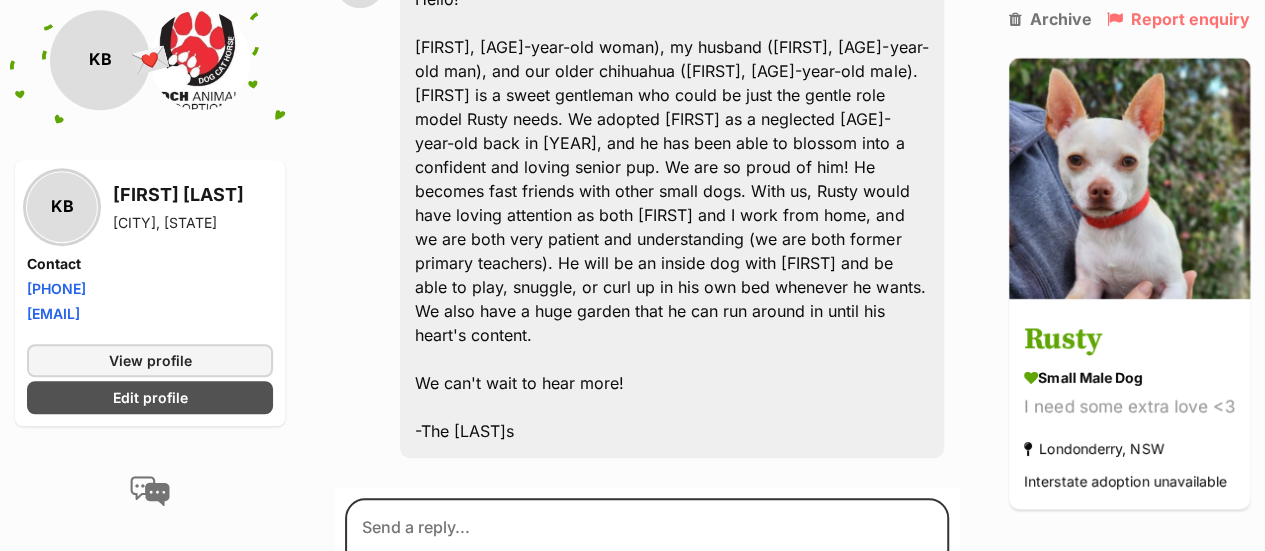 scroll, scrollTop: 595, scrollLeft: 0, axis: vertical 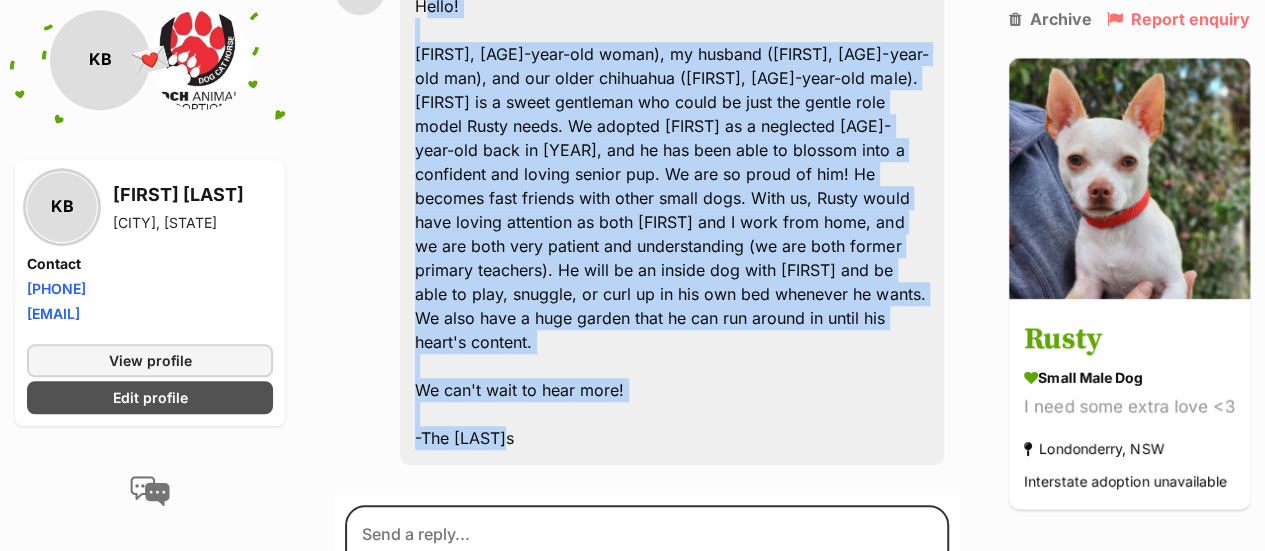 drag, startPoint x: 417, startPoint y: 15, endPoint x: 547, endPoint y: 461, distance: 464.56 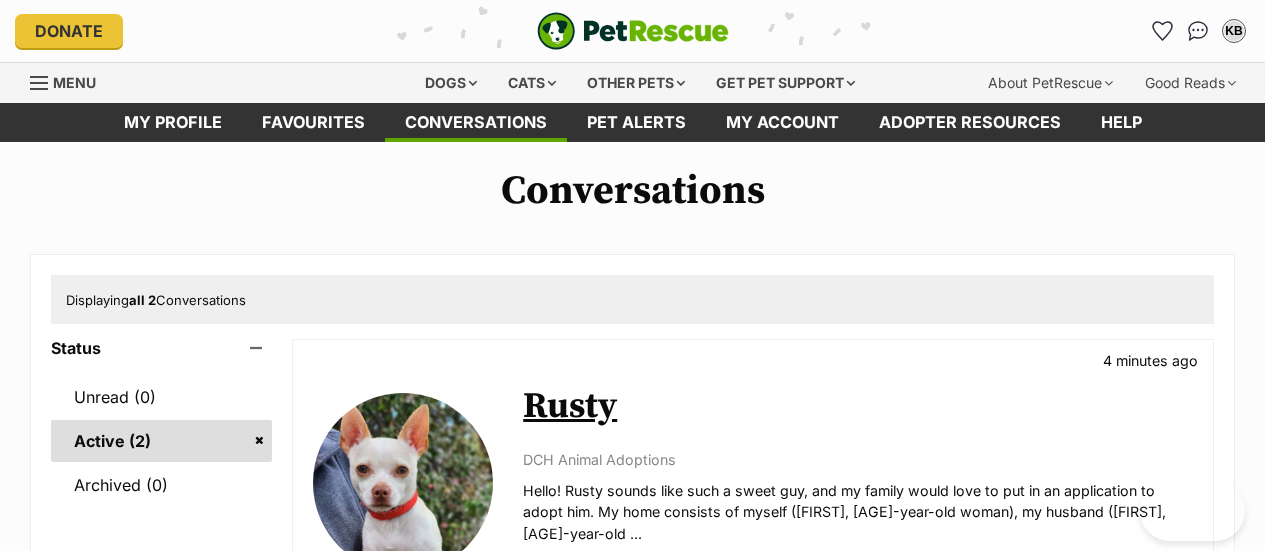 scroll, scrollTop: 372, scrollLeft: 0, axis: vertical 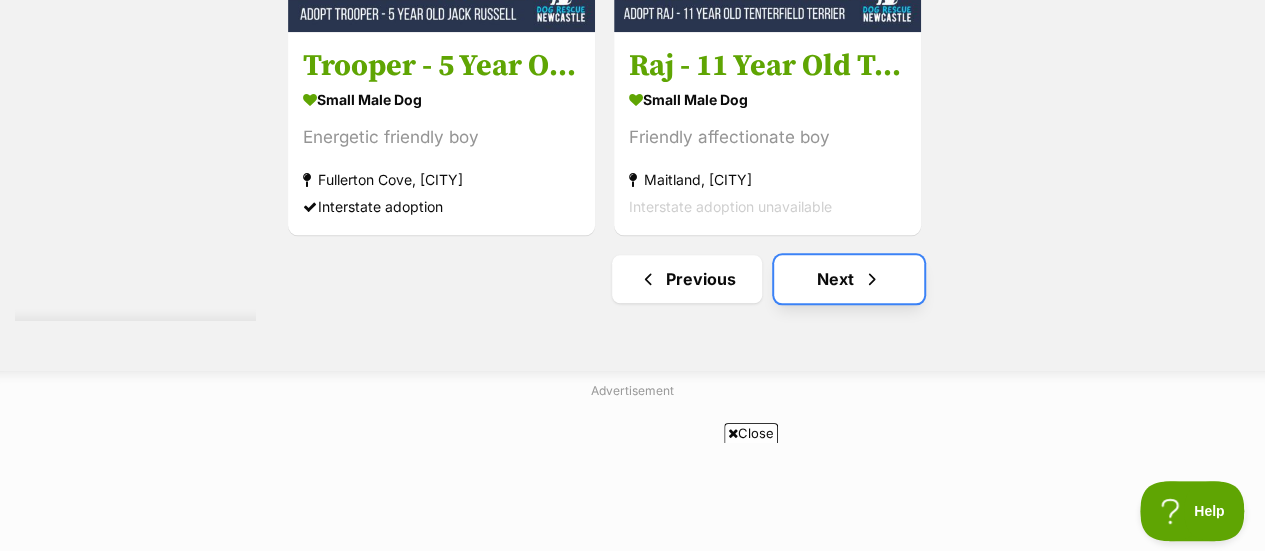 click on "Next" at bounding box center [849, 279] 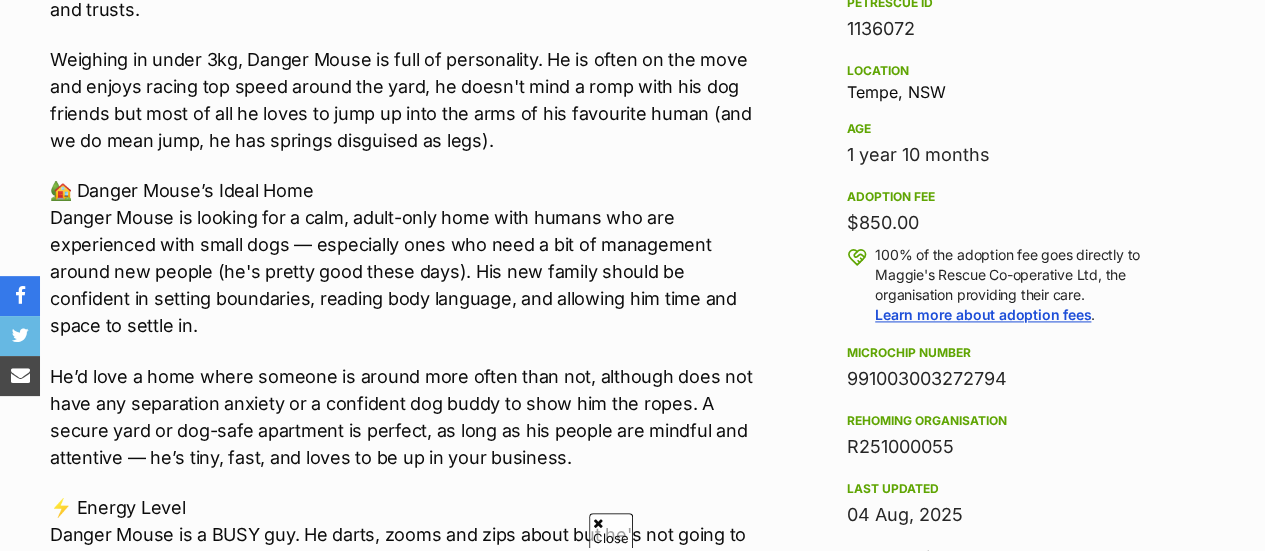scroll, scrollTop: 1281, scrollLeft: 0, axis: vertical 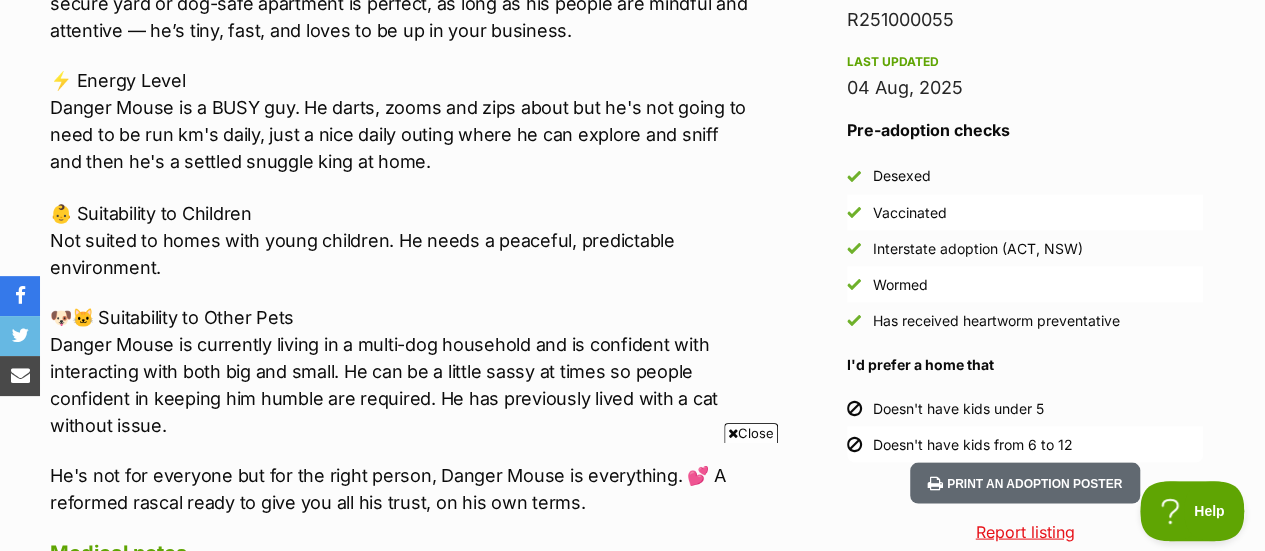 click on "Skip to main content
Log in to favourite this pet
Log in
Or sign up
Search PetRescue
Search for a pet, rescue group or article
Please select PetRescue ID
Pet name
Group
Article
Go
E.g. enter a pet's id into the search.
E.g. enter a pet's name into the search.
E.g. enter a rescue groups's name.
E.g. enter in a keyword to find an article.
Want to remove this pet?
The ‘Removed’ status should only be selected when a pet has been euthanased or died of natural causes whilst in care, or when a pet has been transferred to another rescue organisation.
Learn more about the different pet profile statuses.
Do you still wish to mark this pet as ‘Removed’?
Yes
No
Your pet has been marked as adopted
Another successful adoption - amazing work Maggie's Rescue Co-operative Ltd!
Your pets have been marked as adopted" at bounding box center (632, 661) 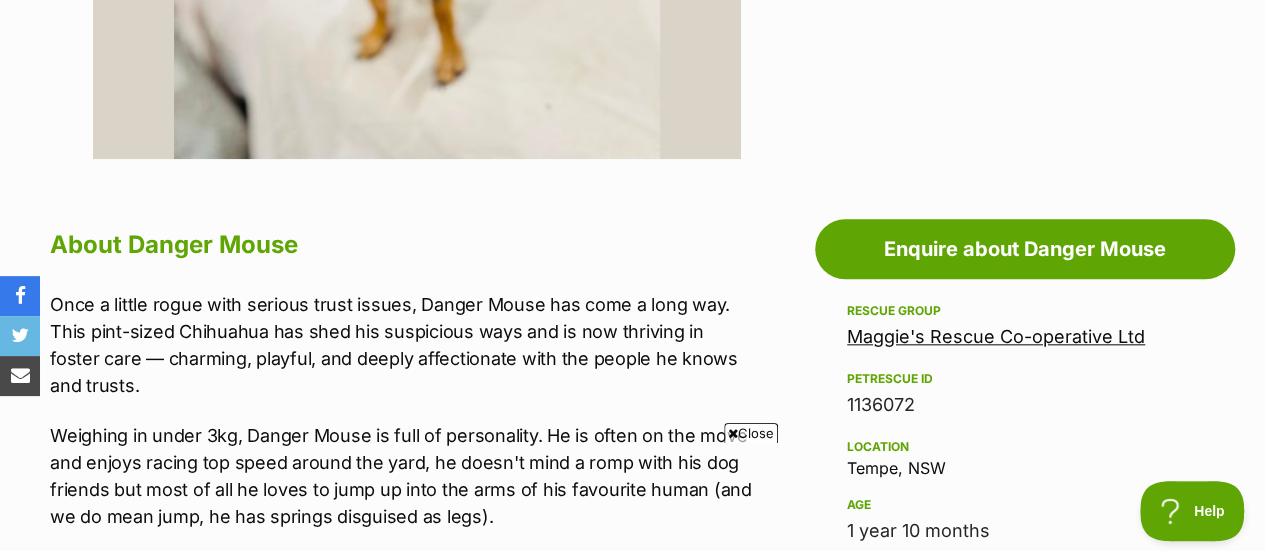 scroll, scrollTop: 887, scrollLeft: 0, axis: vertical 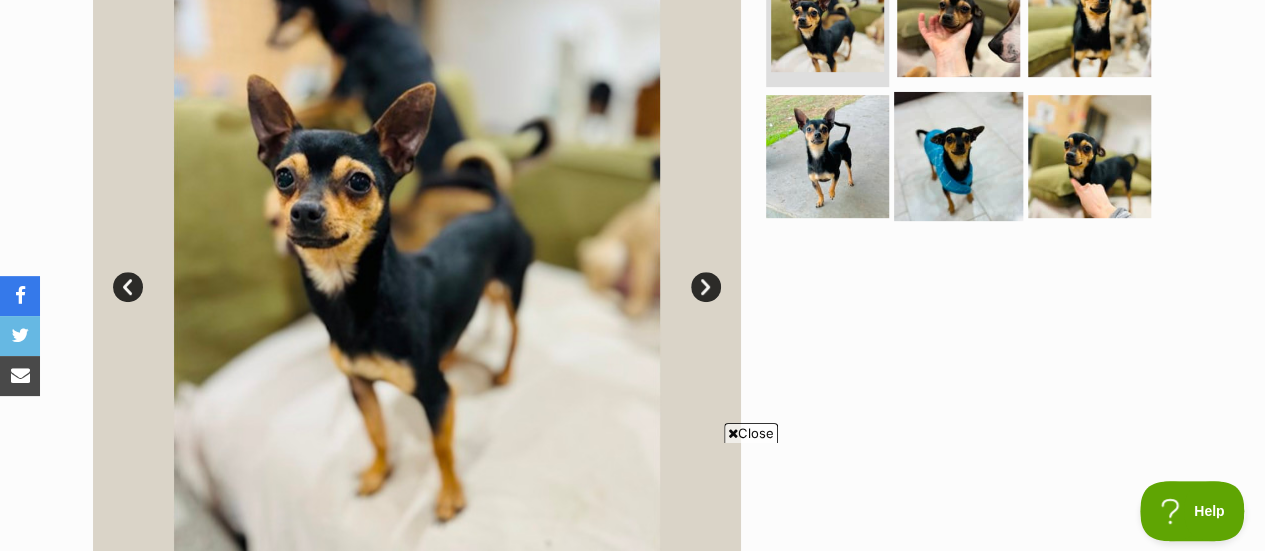 click at bounding box center (958, 156) 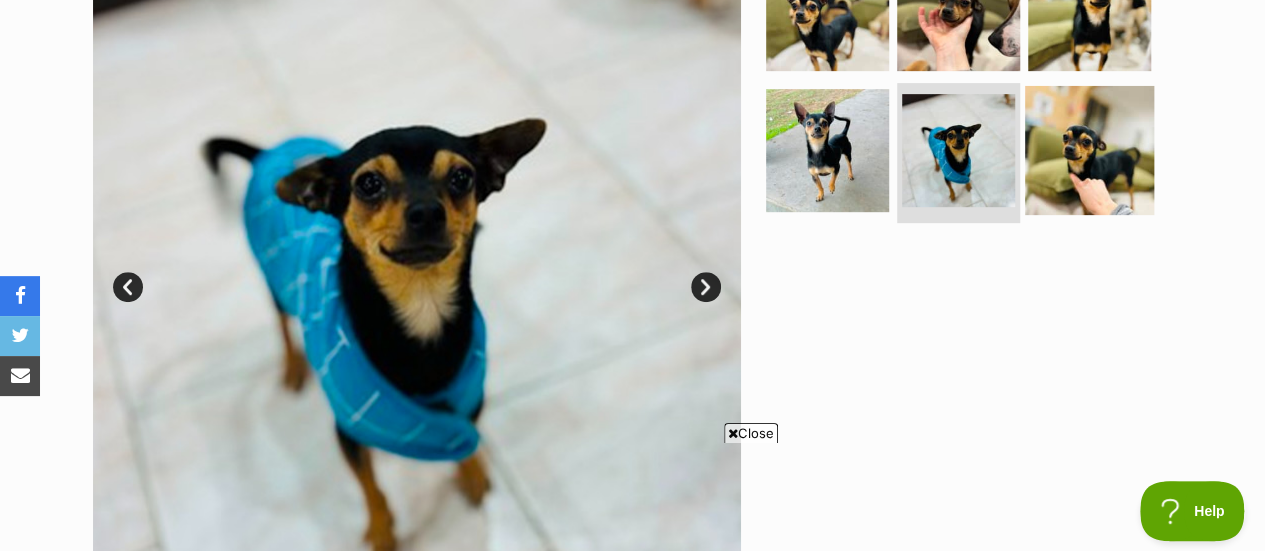 click at bounding box center [1089, 150] 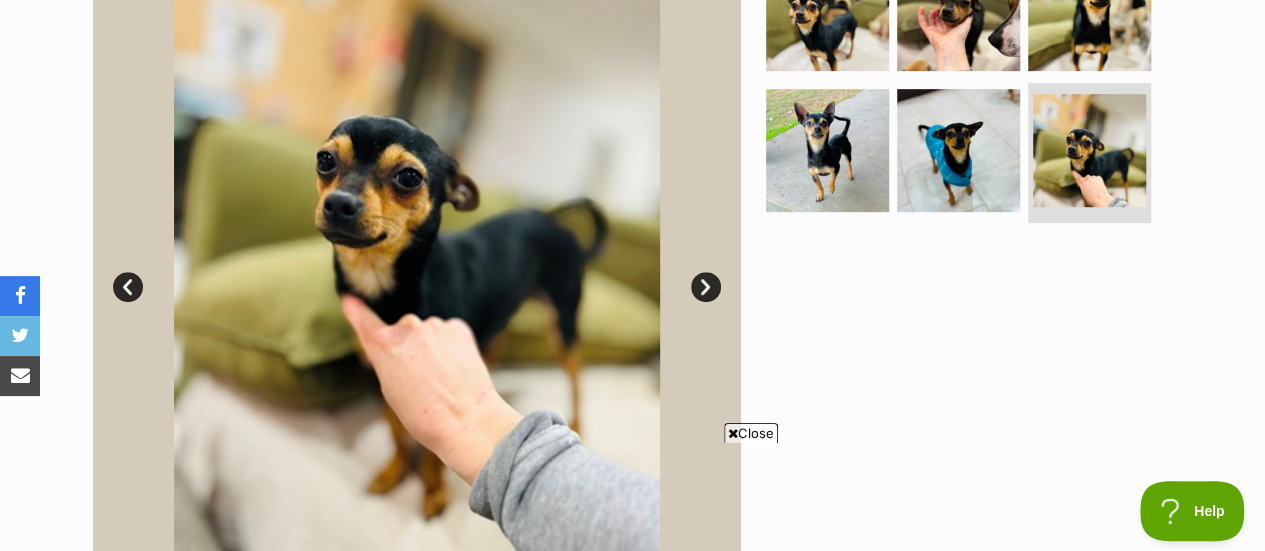 scroll, scrollTop: 950, scrollLeft: 0, axis: vertical 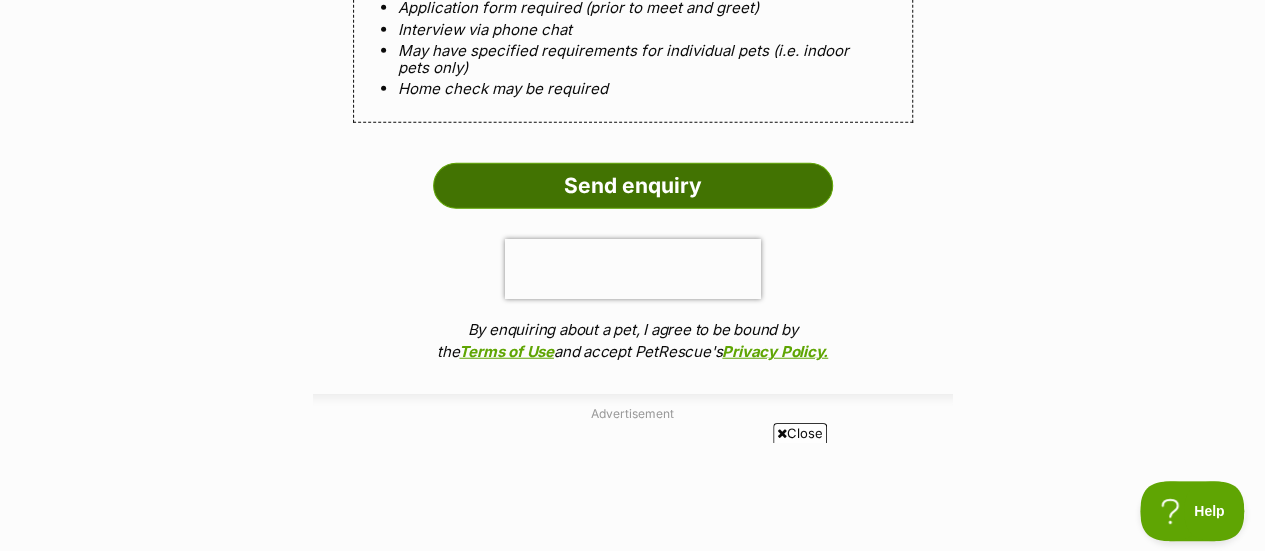 click on "Send enquiry" at bounding box center [633, 186] 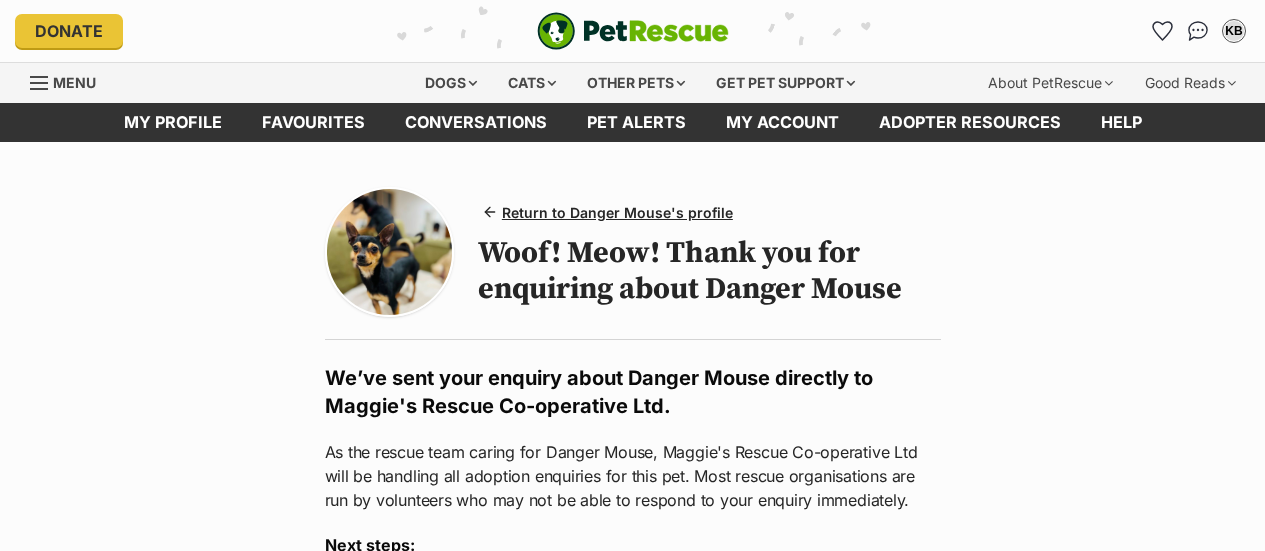 scroll, scrollTop: 0, scrollLeft: 0, axis: both 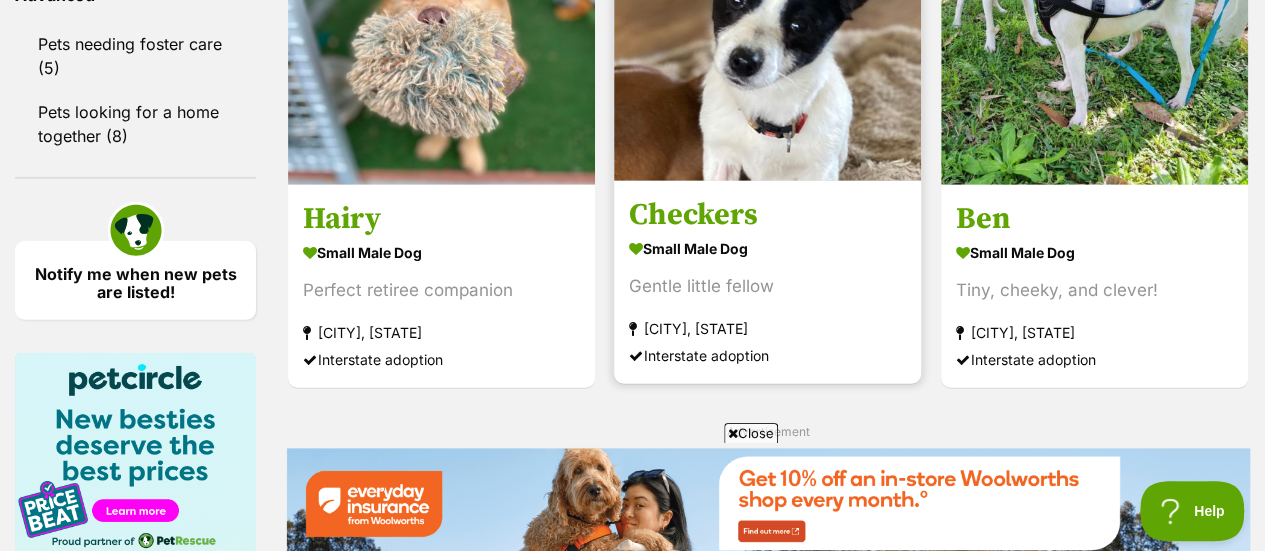 click on "Checkers" at bounding box center [767, 215] 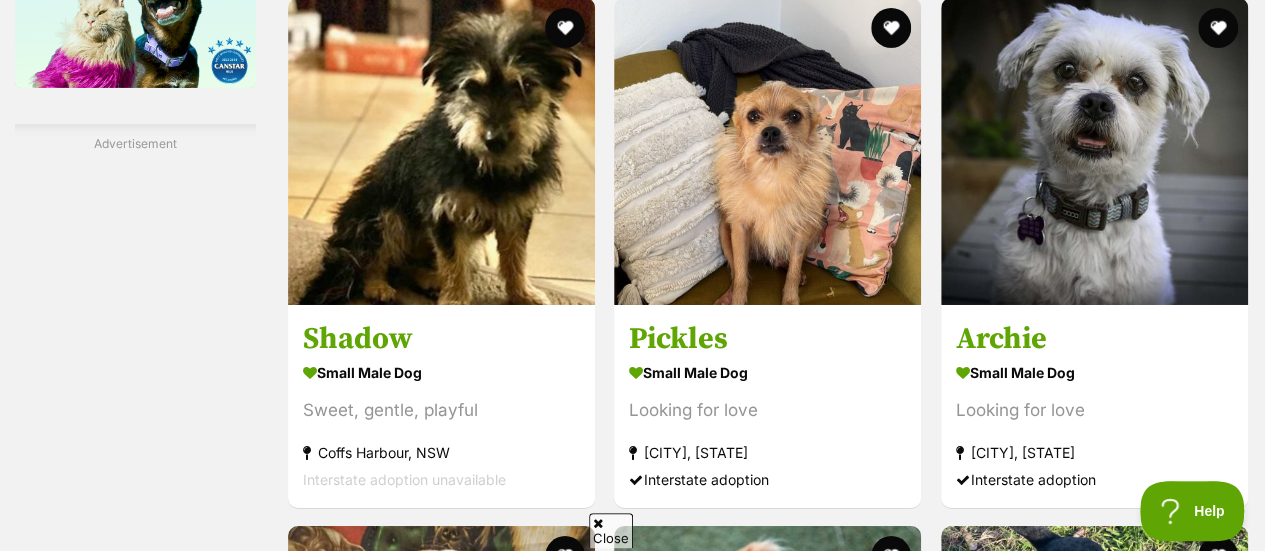 scroll, scrollTop: 0, scrollLeft: 0, axis: both 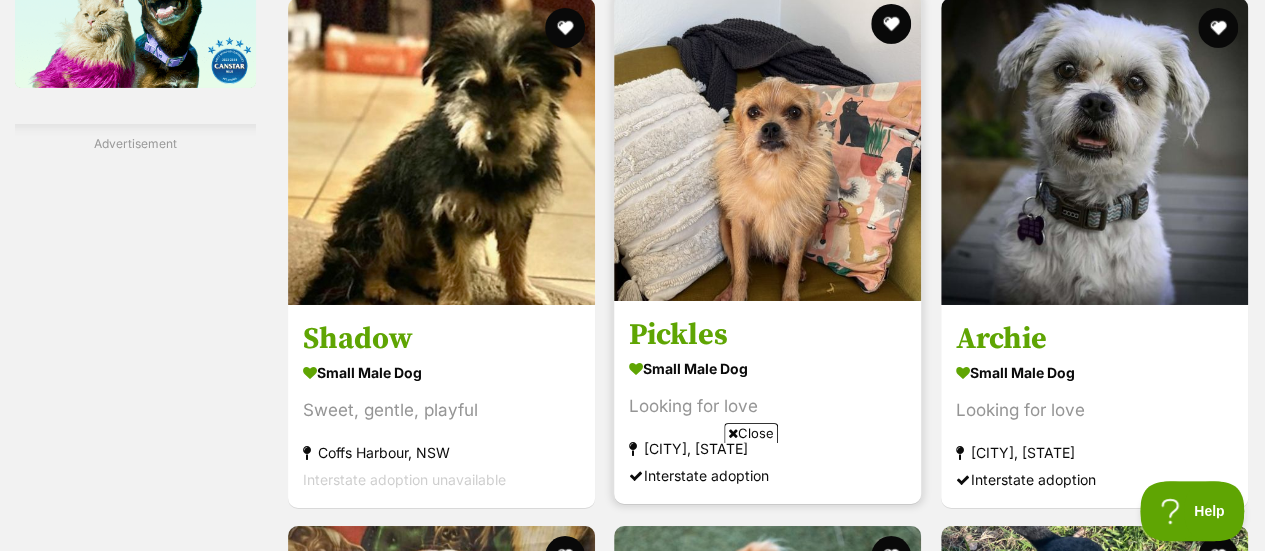 click on "Pickles" at bounding box center [767, 334] 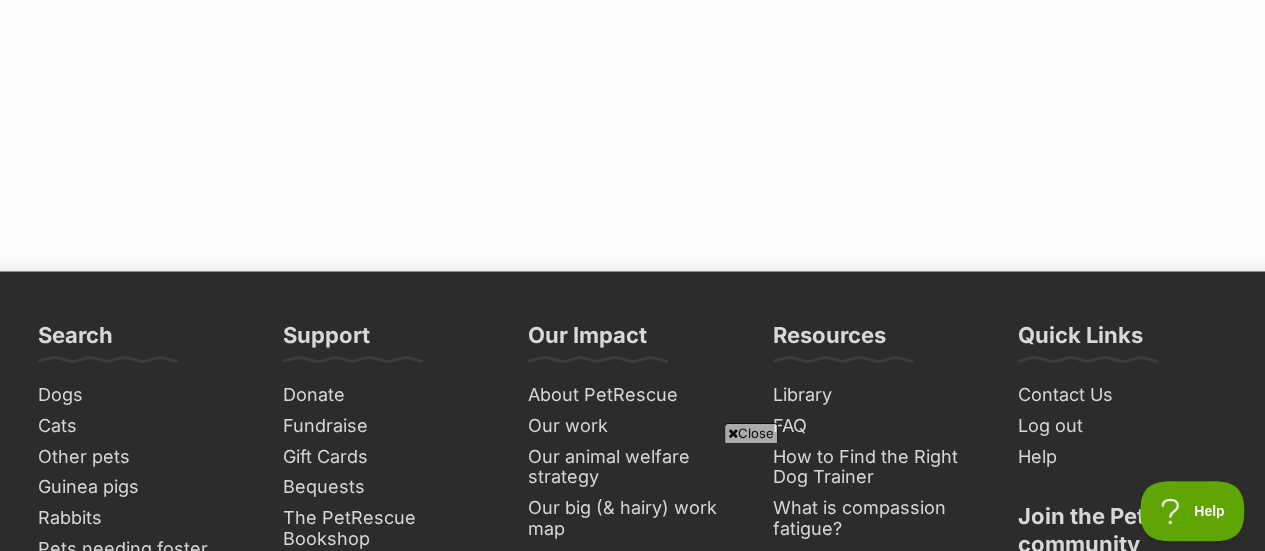 scroll, scrollTop: 4836, scrollLeft: 0, axis: vertical 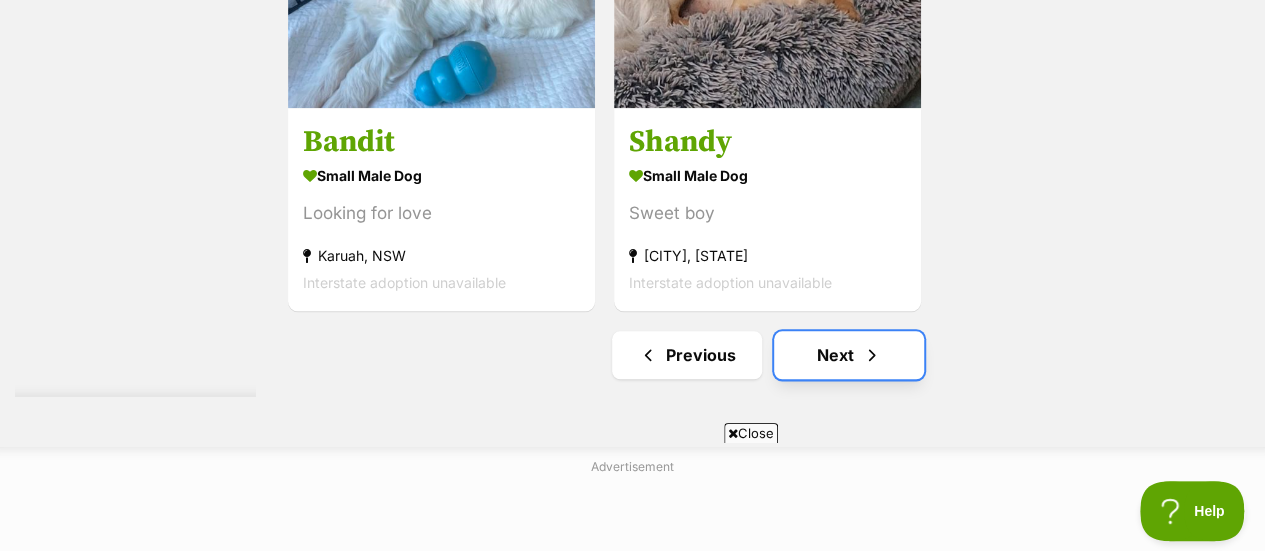 click at bounding box center (872, 355) 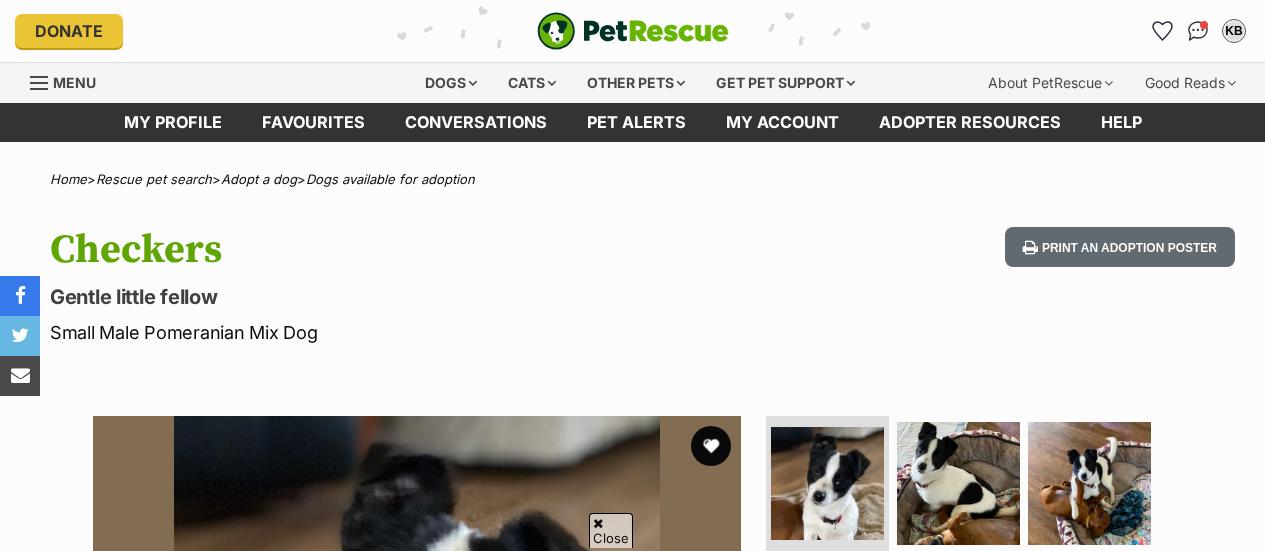 scroll, scrollTop: 964, scrollLeft: 0, axis: vertical 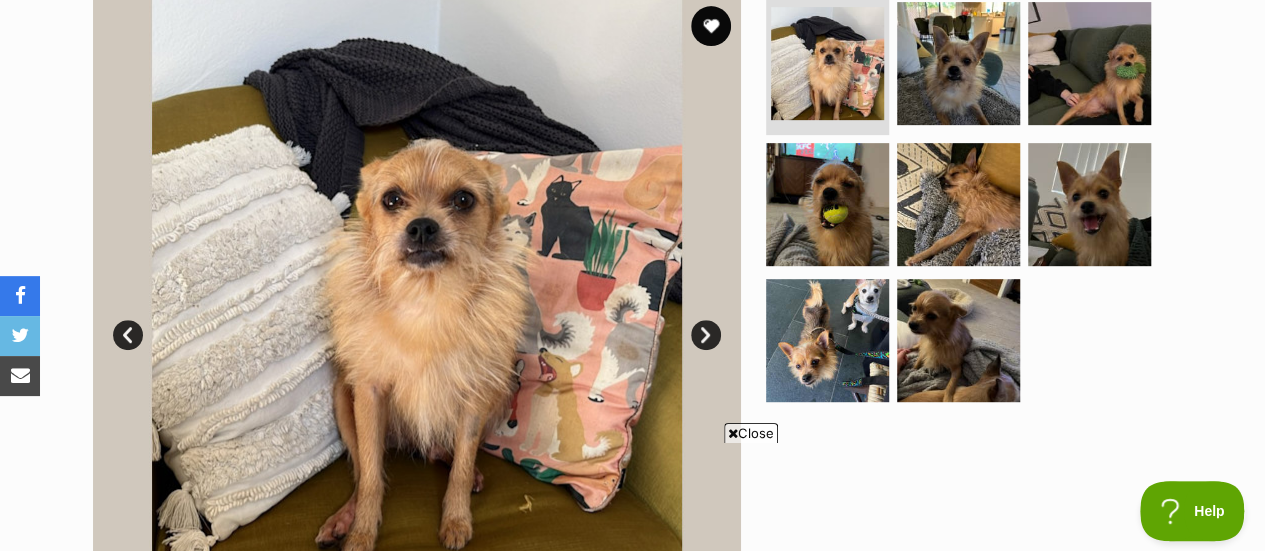 click at bounding box center (967, 205) 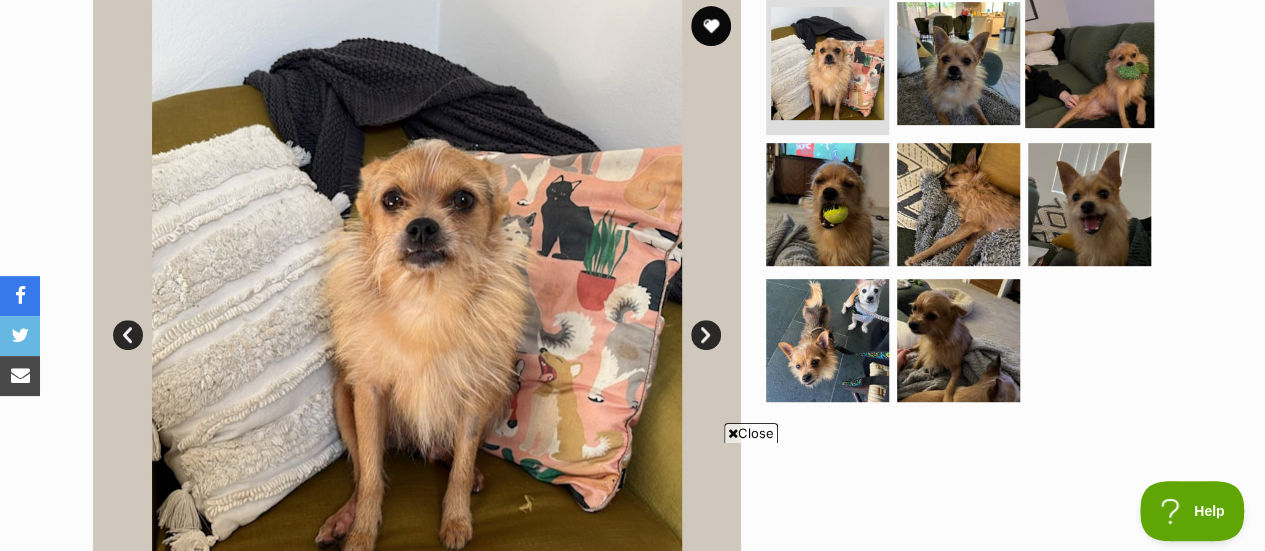 click at bounding box center [1089, 62] 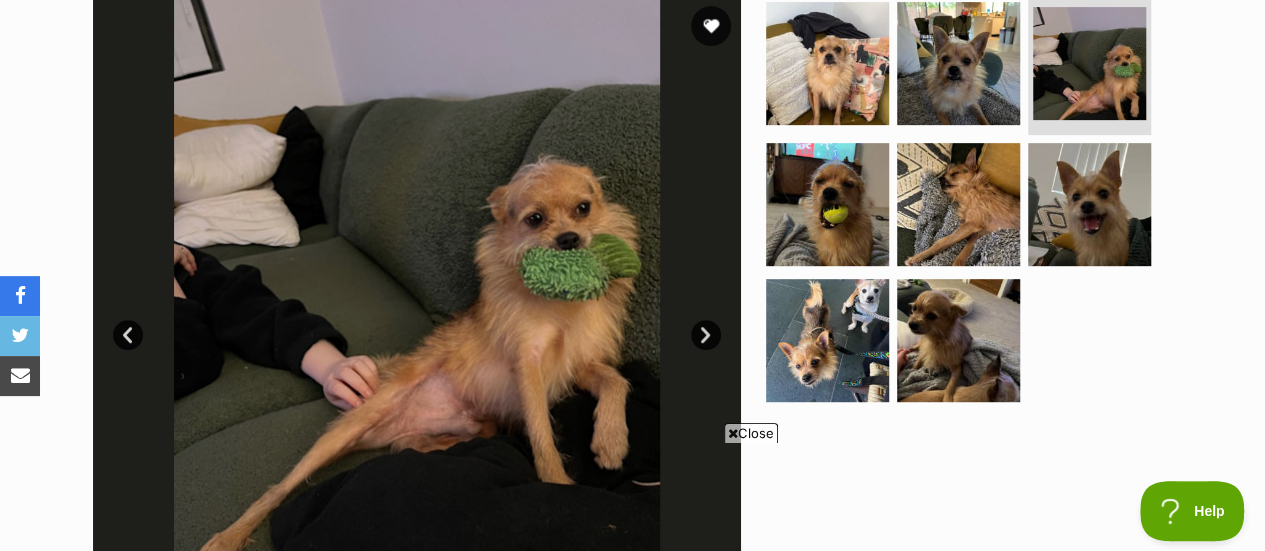 click at bounding box center (967, 205) 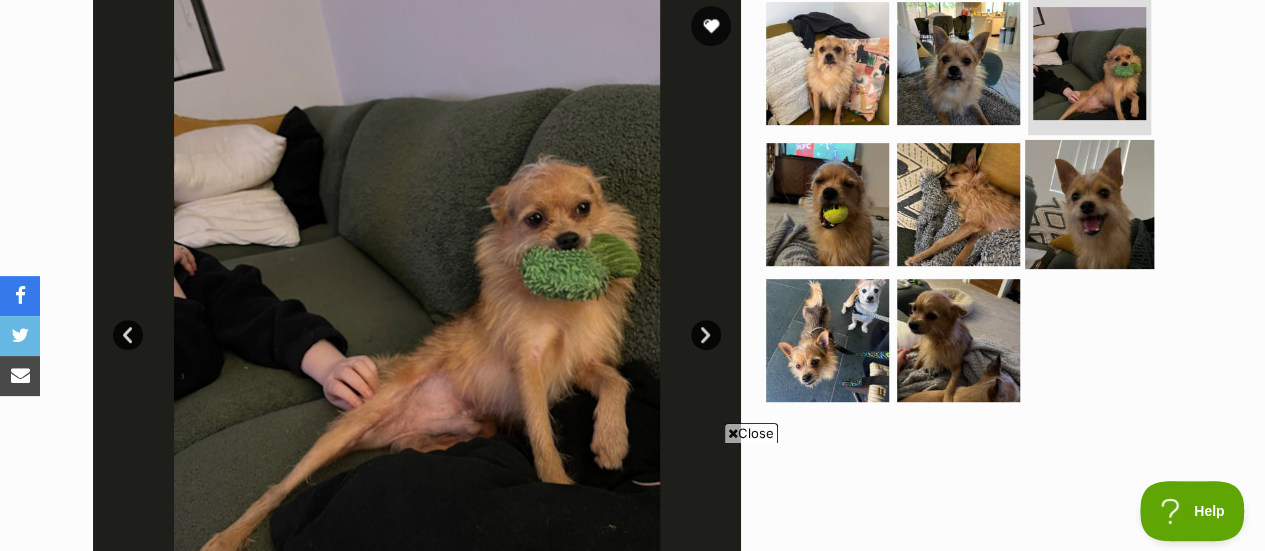 click at bounding box center (1089, 204) 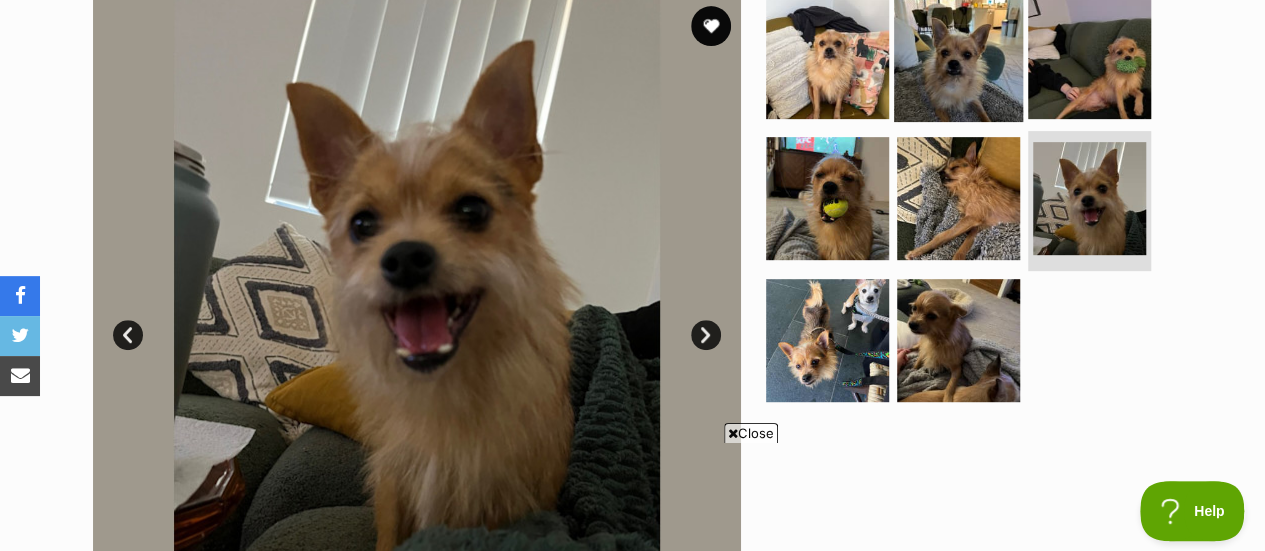 click at bounding box center (958, 56) 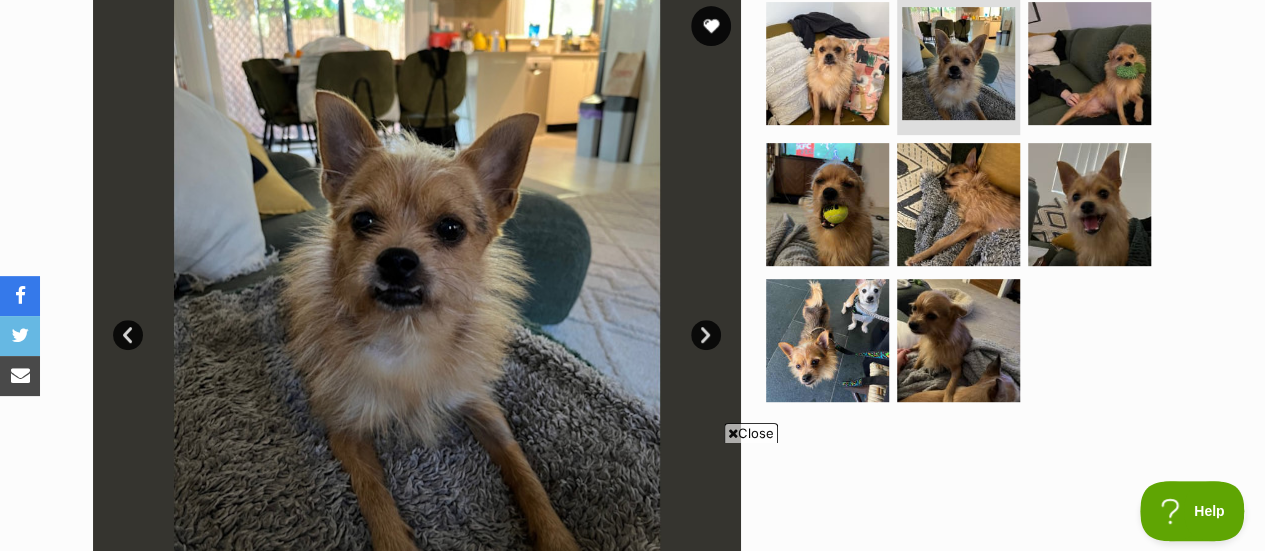 click at bounding box center (967, 205) 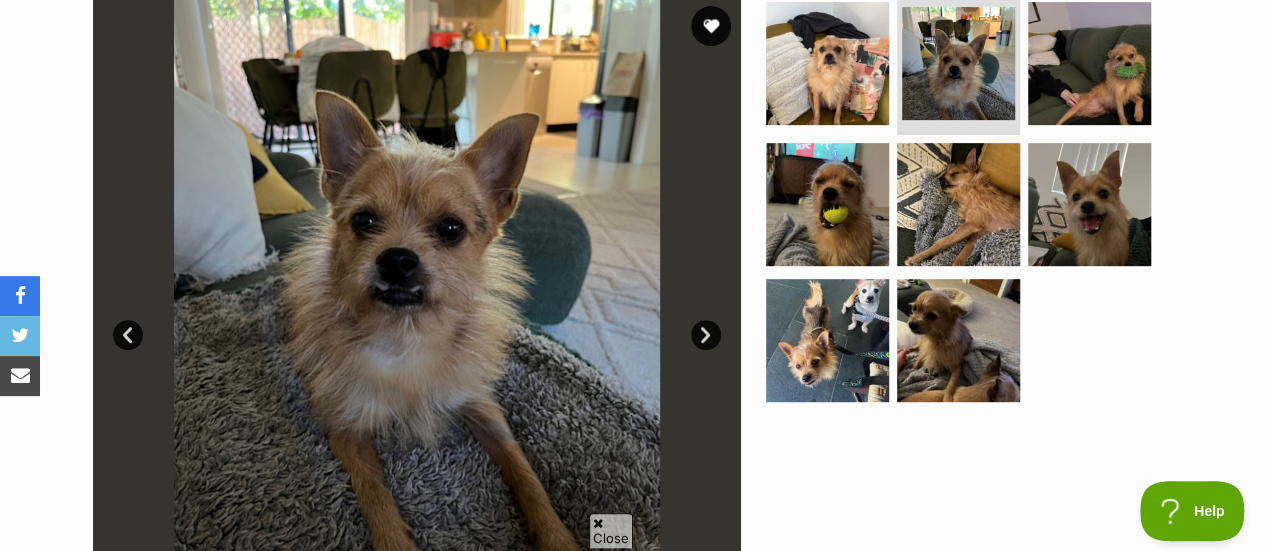 scroll, scrollTop: 0, scrollLeft: 0, axis: both 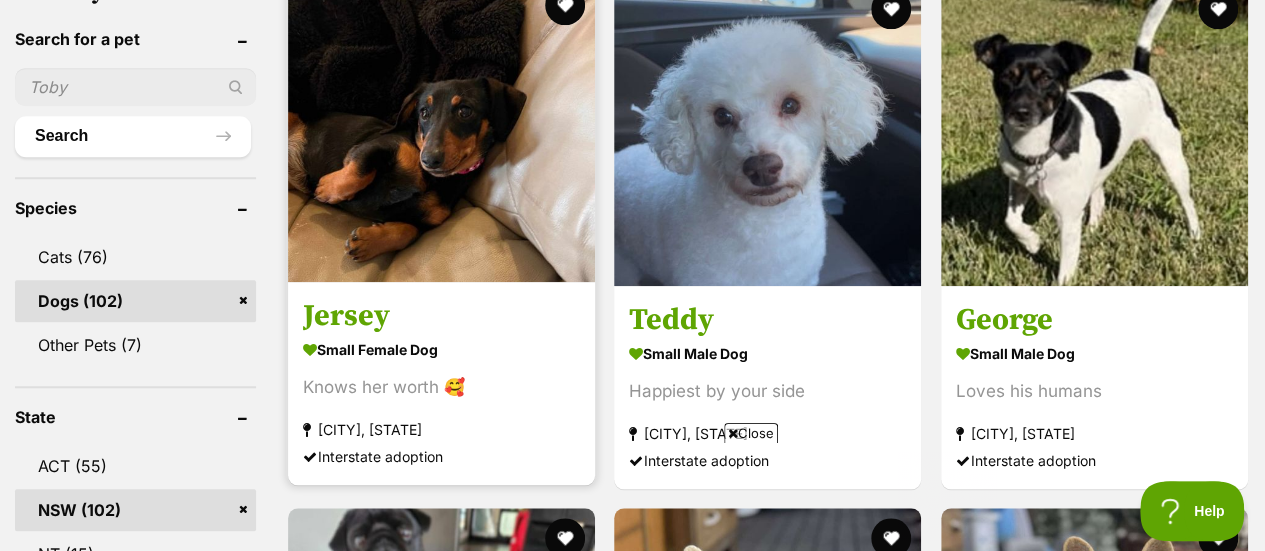 click on "small female Dog" at bounding box center [441, 349] 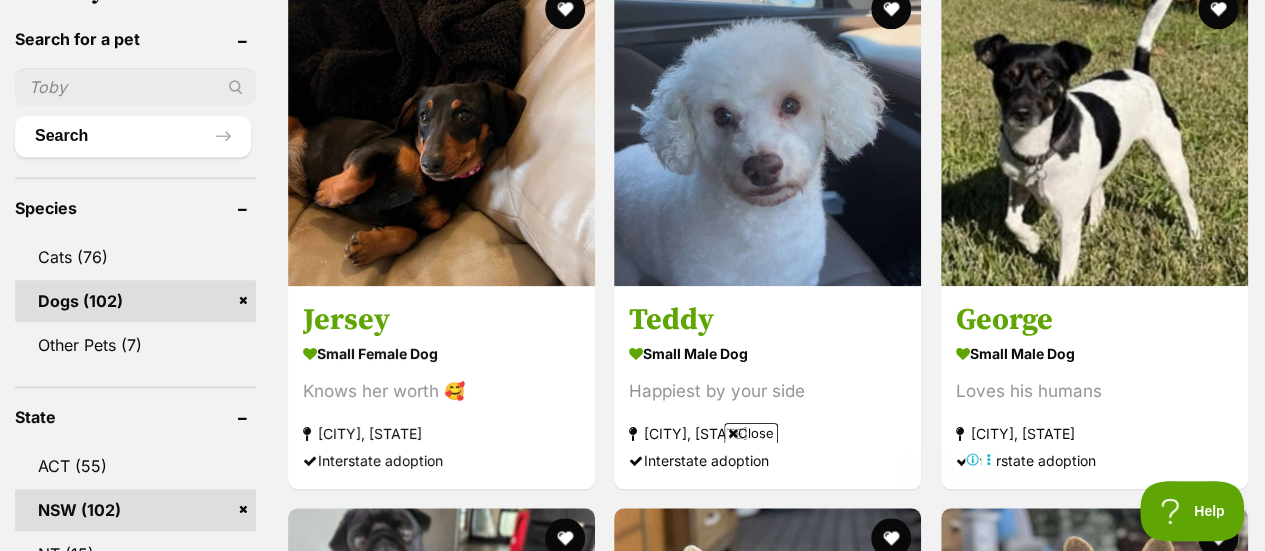 scroll, scrollTop: 0, scrollLeft: 0, axis: both 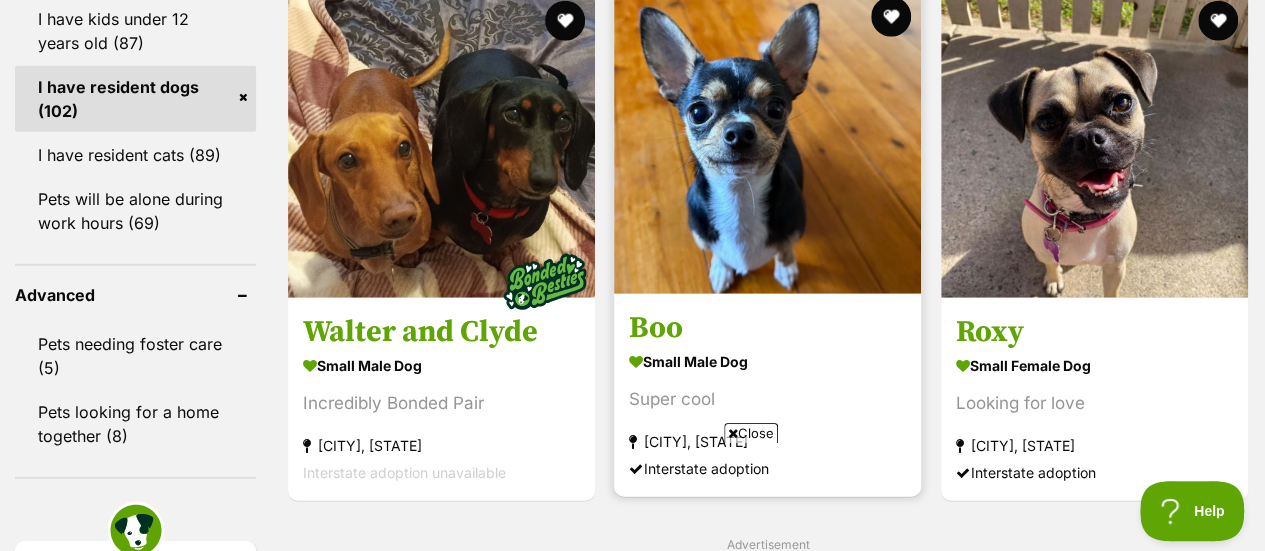 click on "Boo" at bounding box center [767, 328] 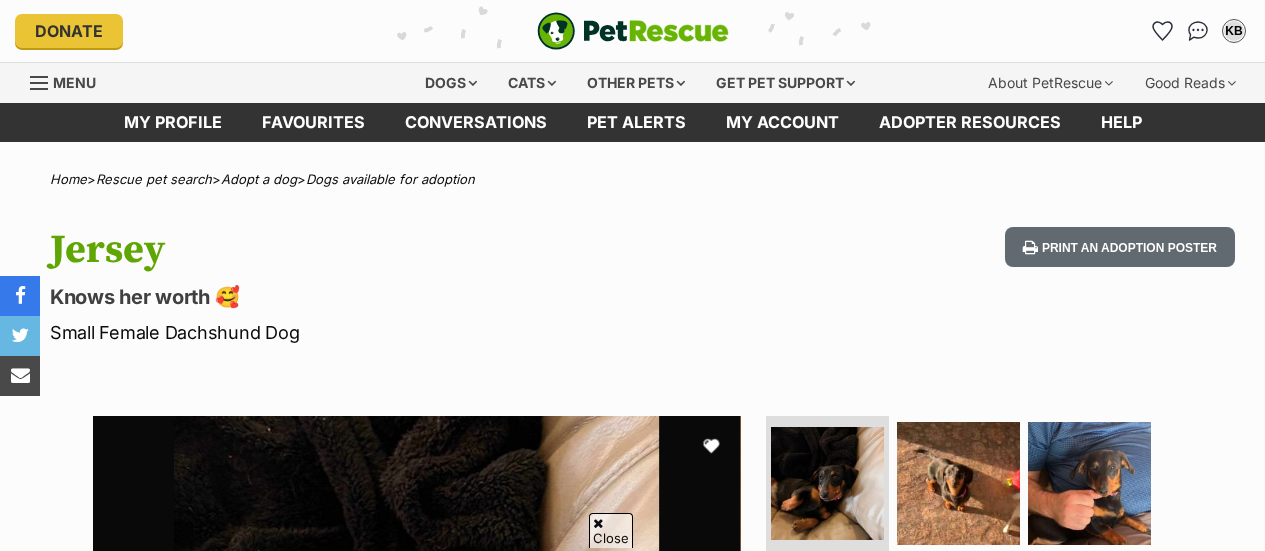 scroll, scrollTop: 1446, scrollLeft: 0, axis: vertical 